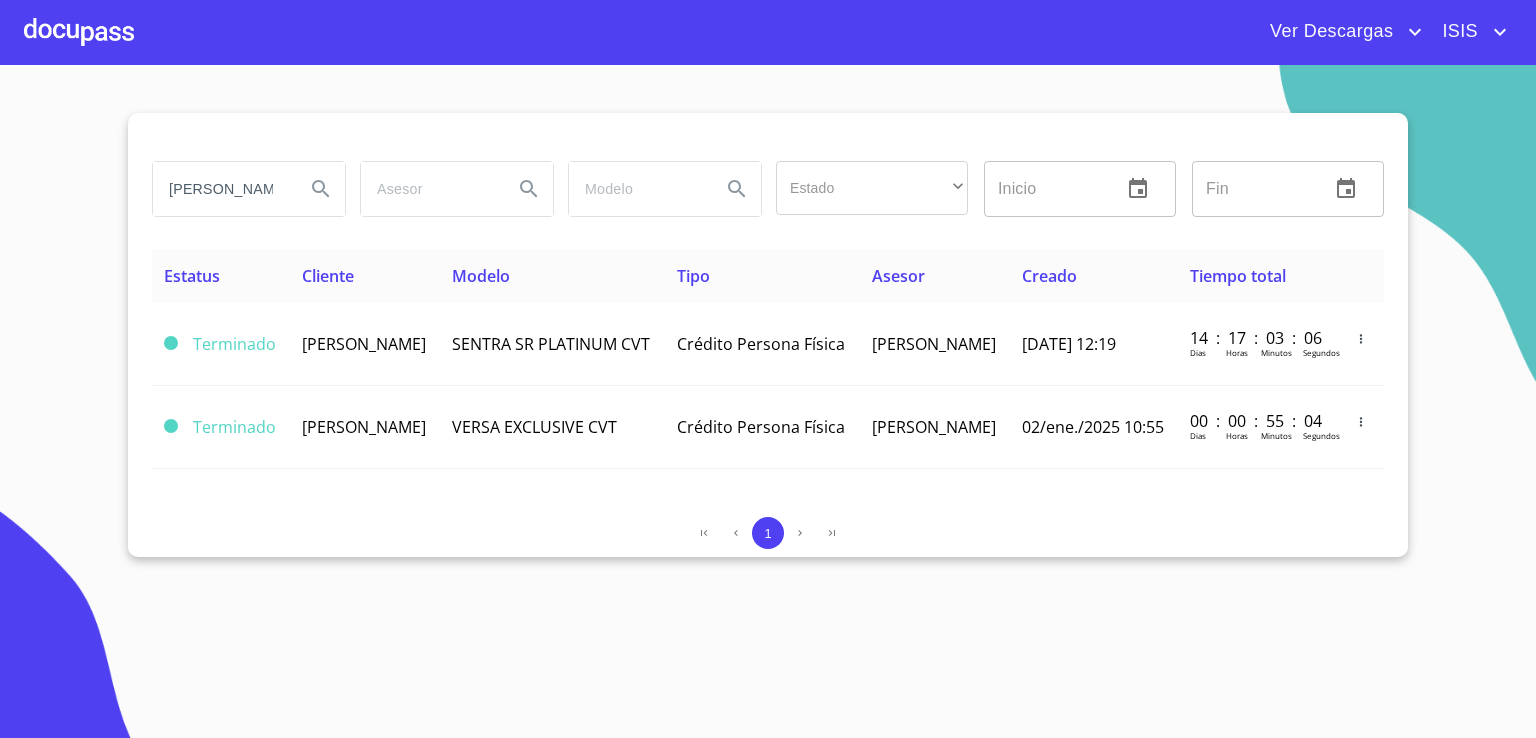 scroll, scrollTop: 0, scrollLeft: 0, axis: both 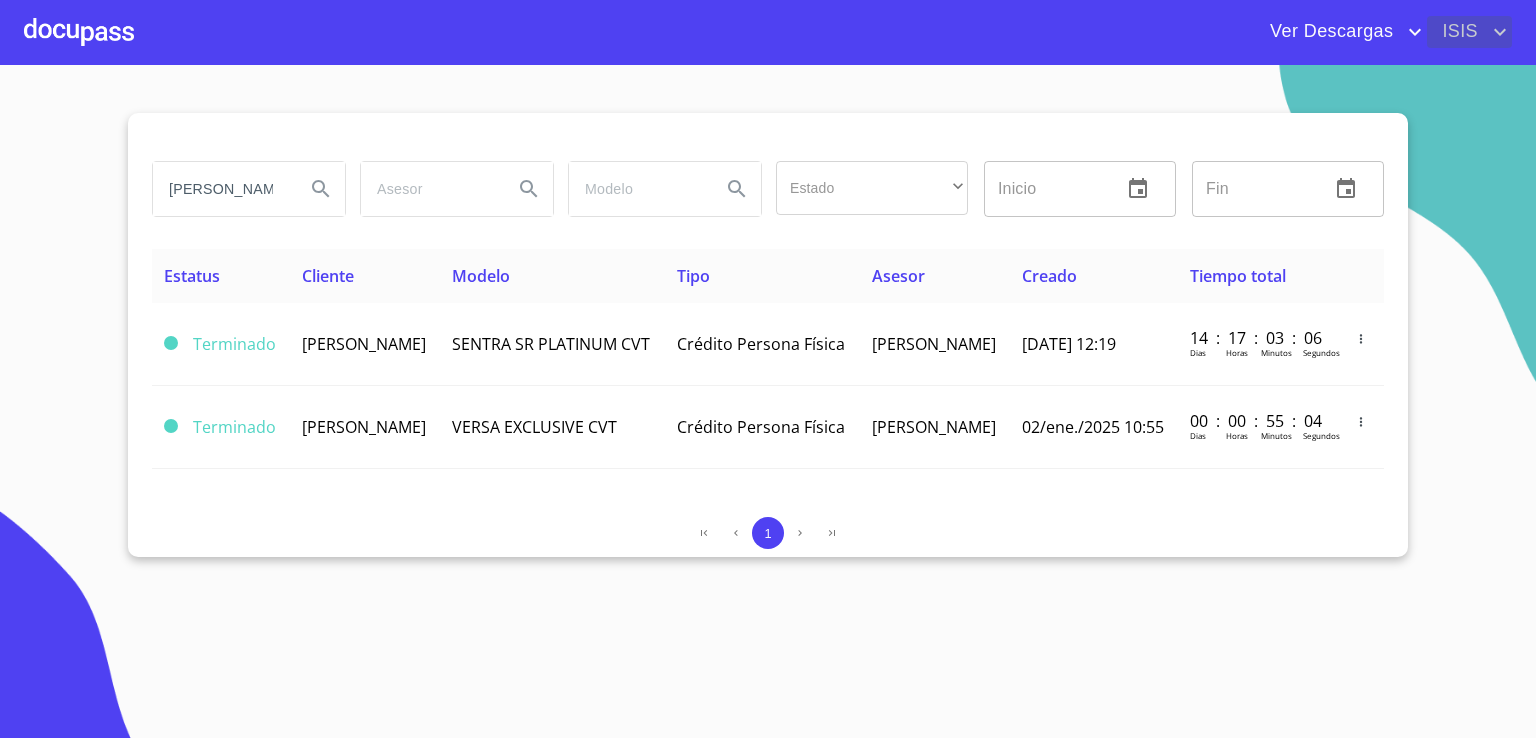 click on "ISIS" at bounding box center (1457, 32) 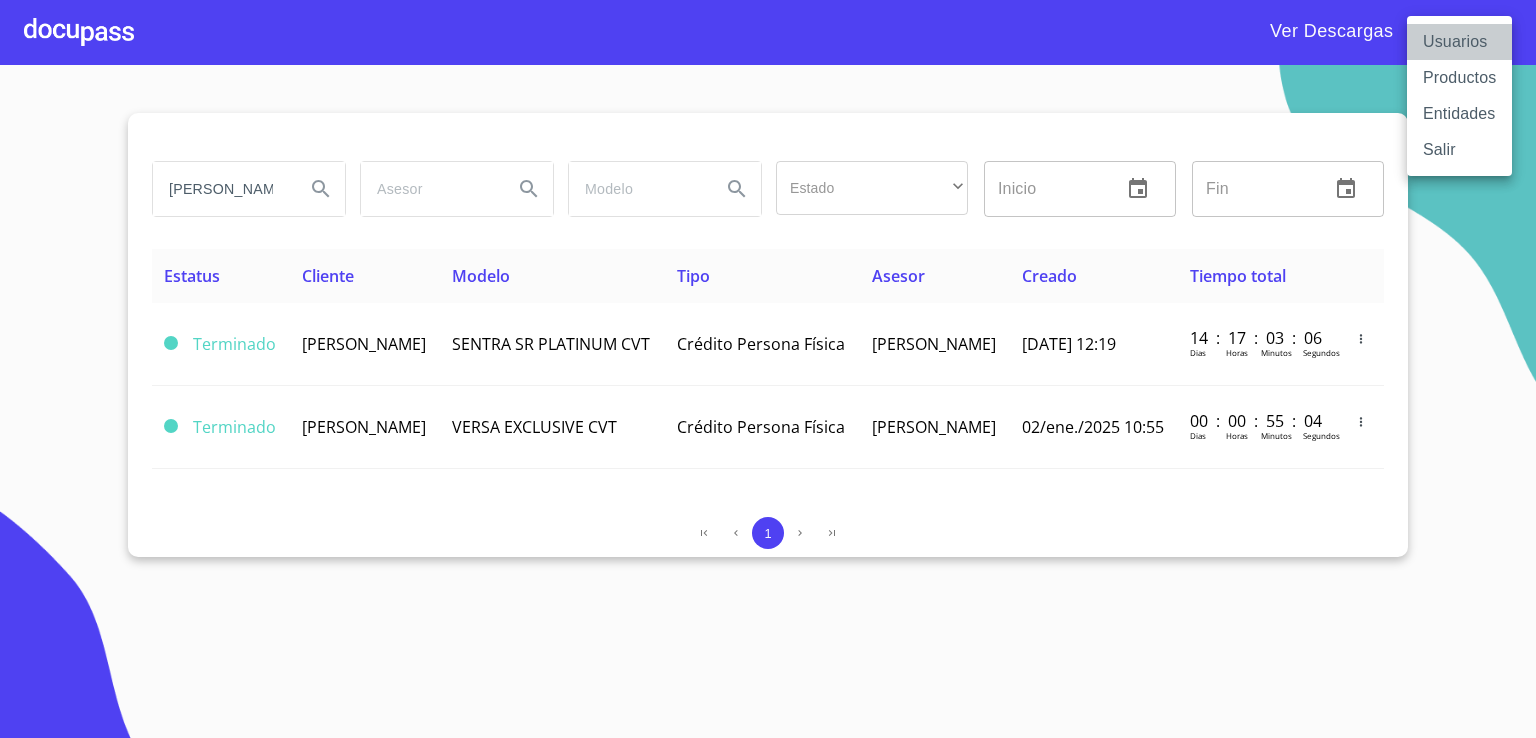 click on "Usuarios" at bounding box center [1459, 42] 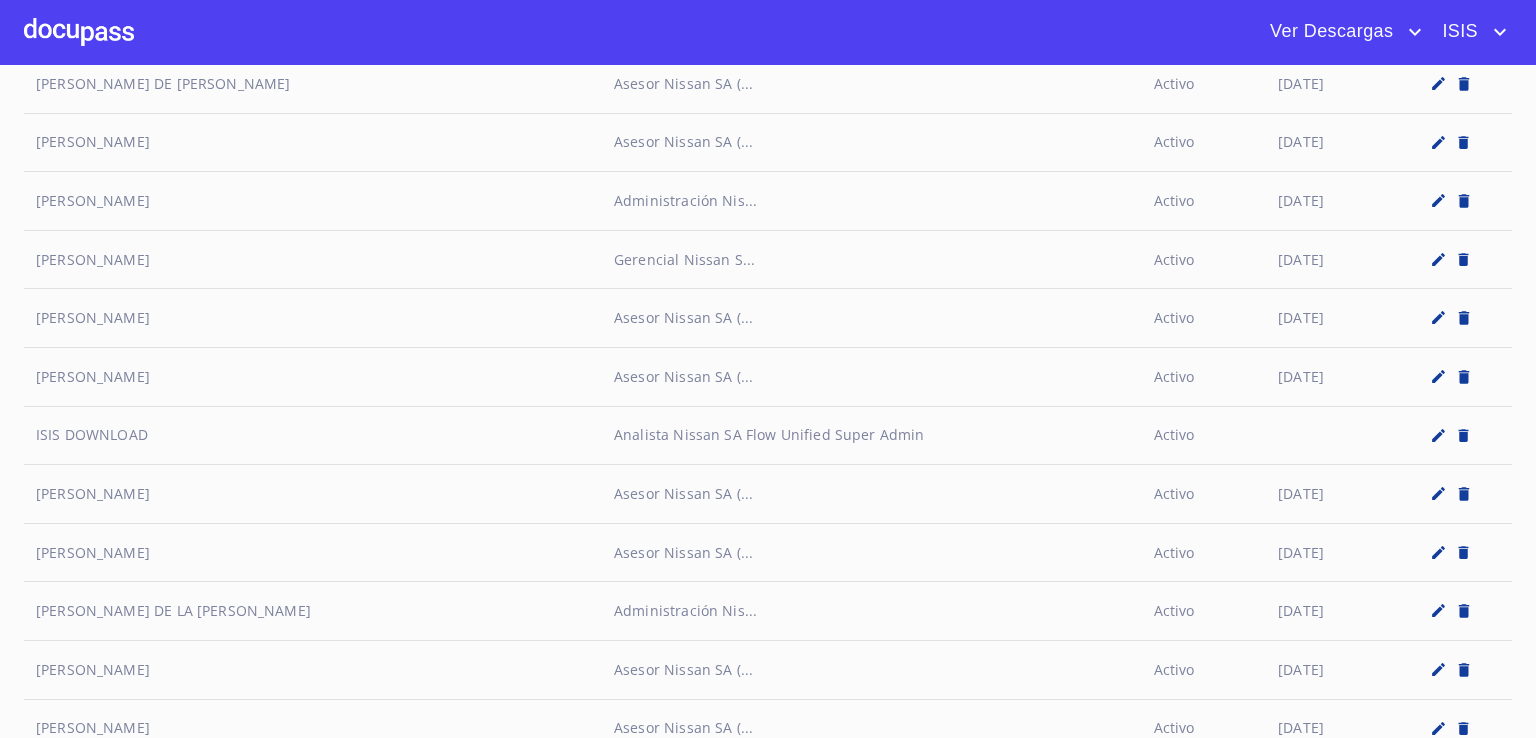 scroll, scrollTop: 4016, scrollLeft: 0, axis: vertical 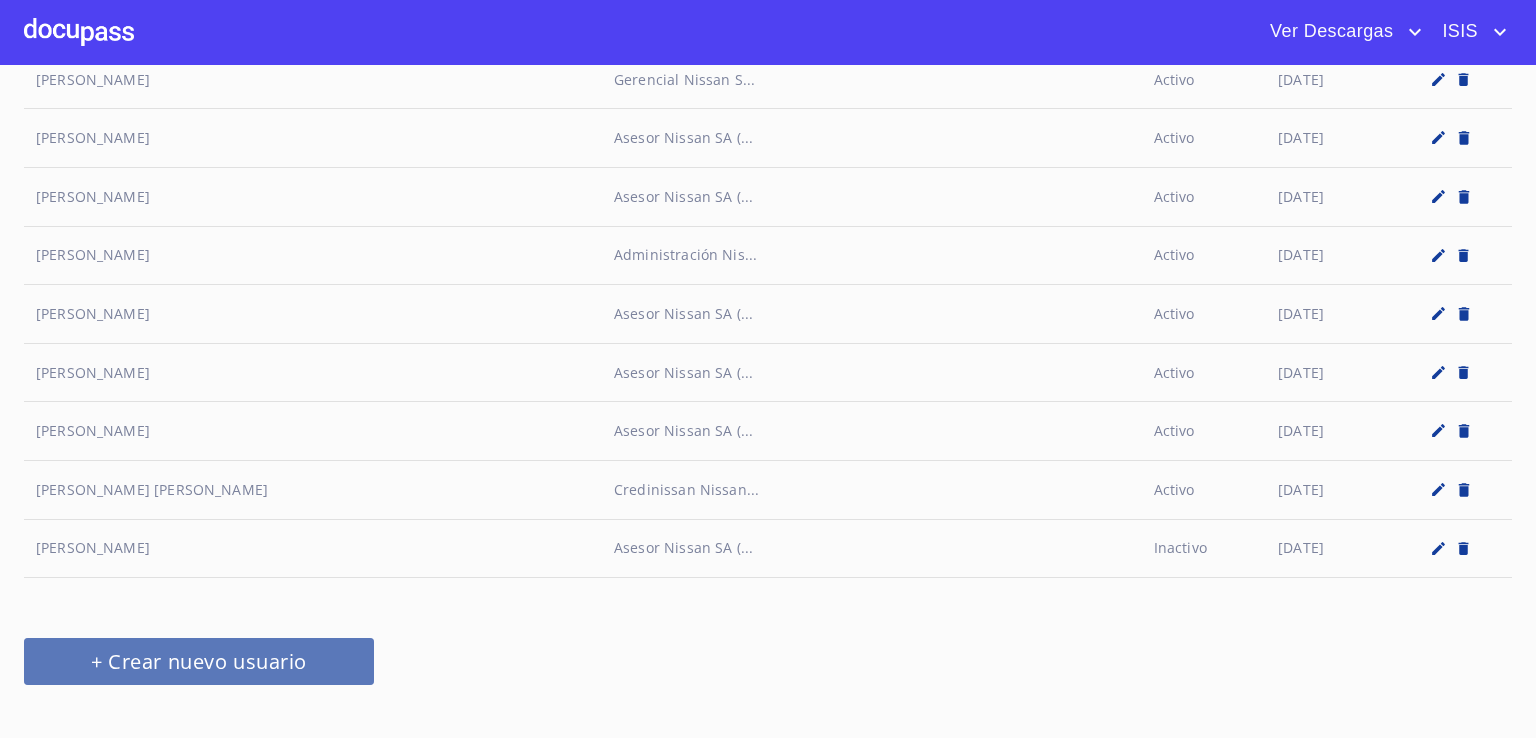 click on "+ Crear nuevo usuario" at bounding box center [199, 661] 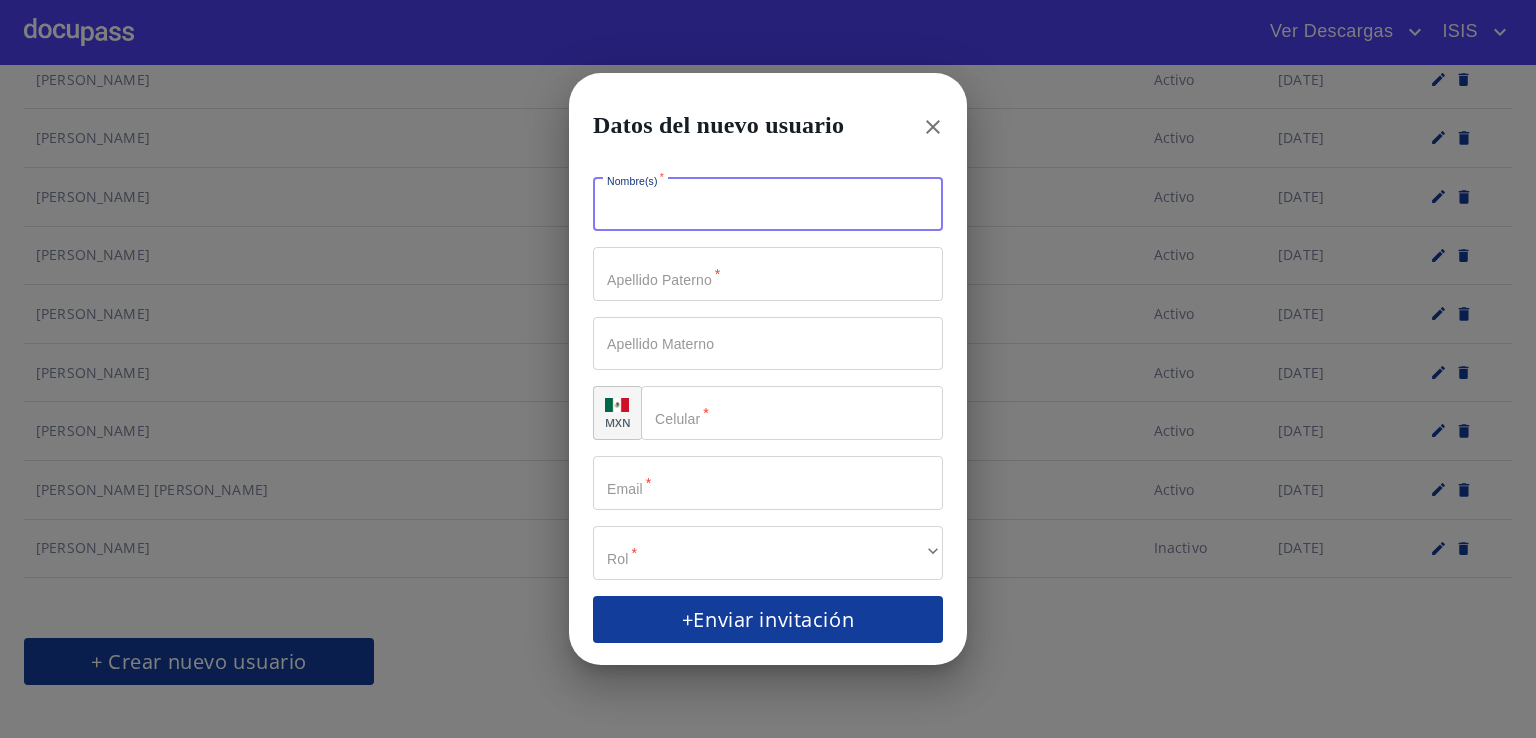 click on "Nombre(s)   *" at bounding box center [768, 205] 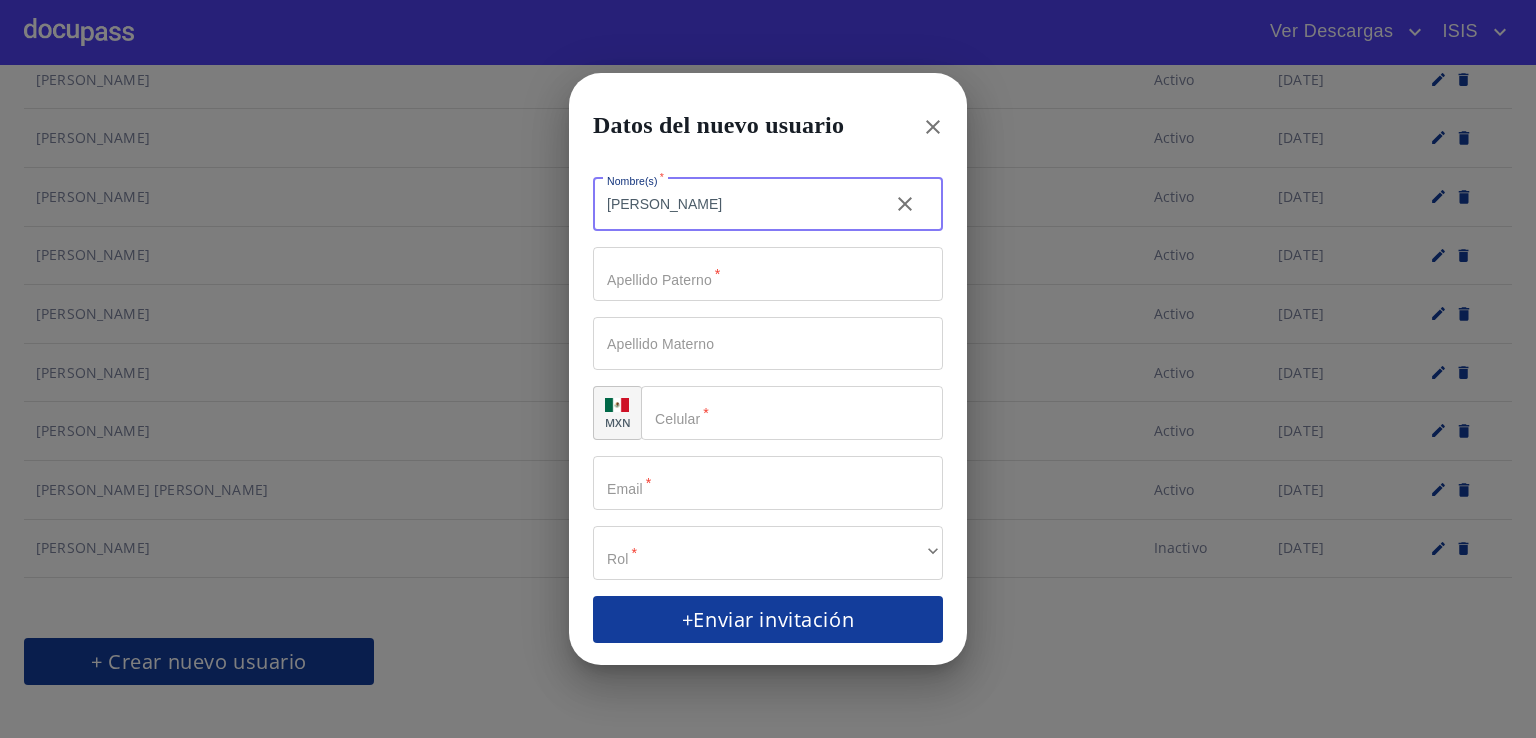 drag, startPoint x: 650, startPoint y: 202, endPoint x: 582, endPoint y: 195, distance: 68.359344 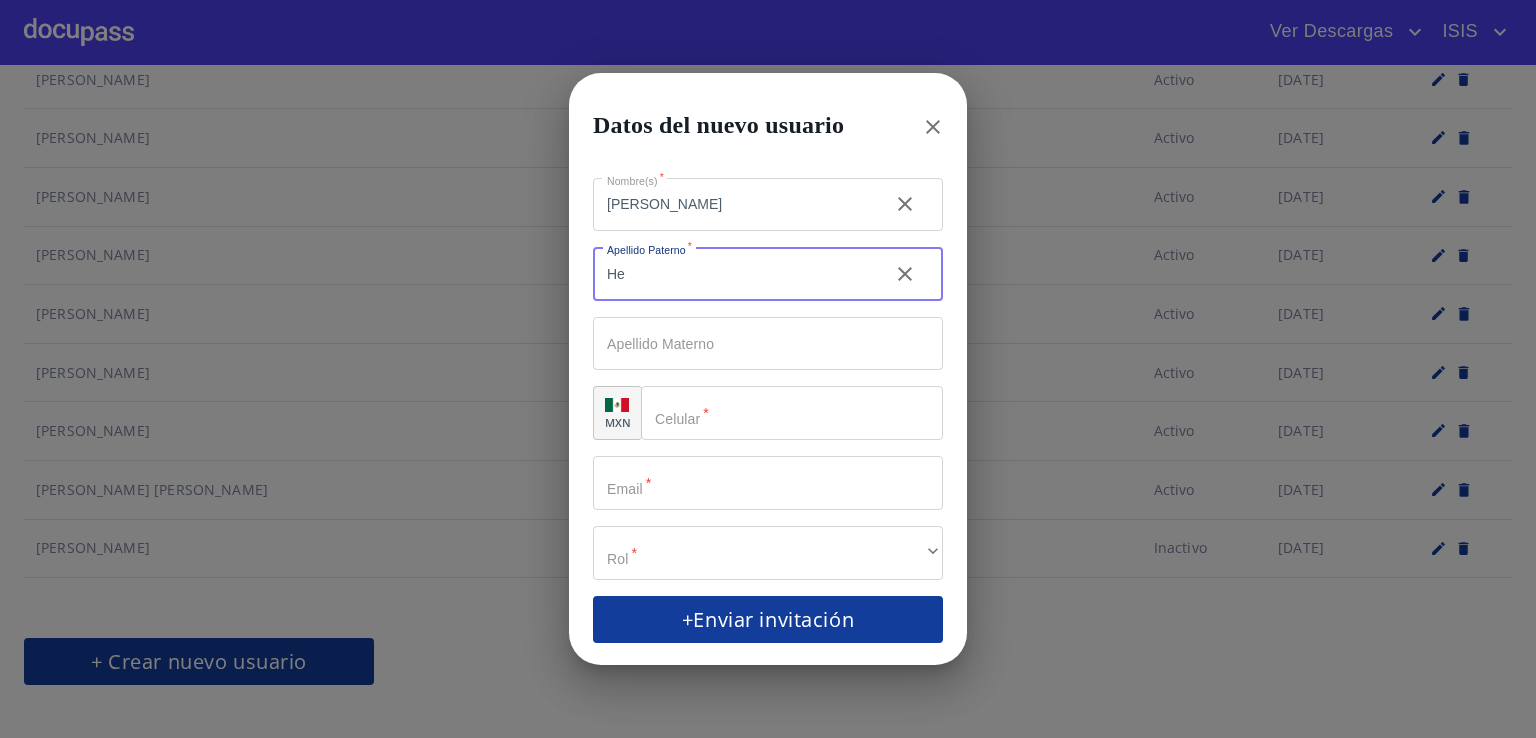 type on "H" 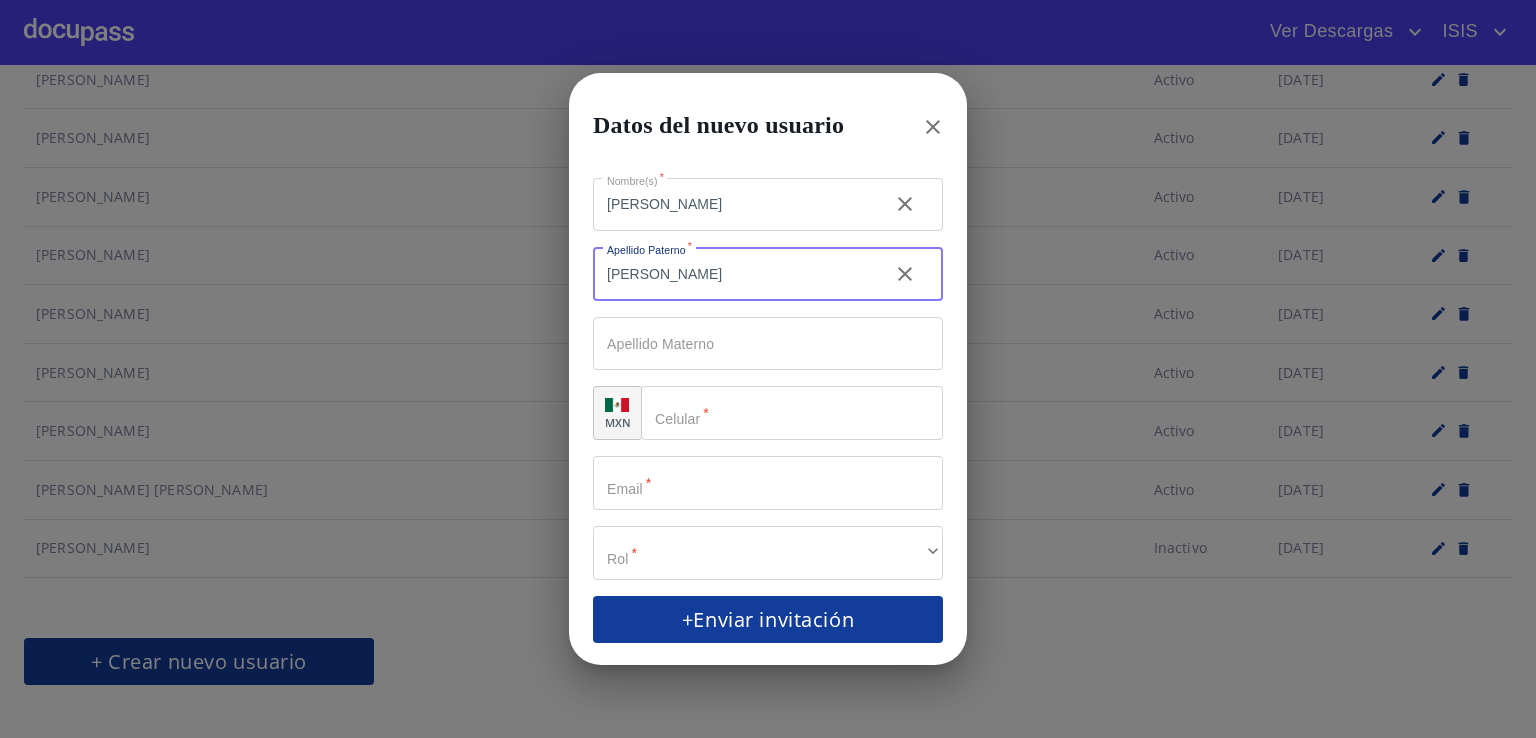 type on "[PERSON_NAME]" 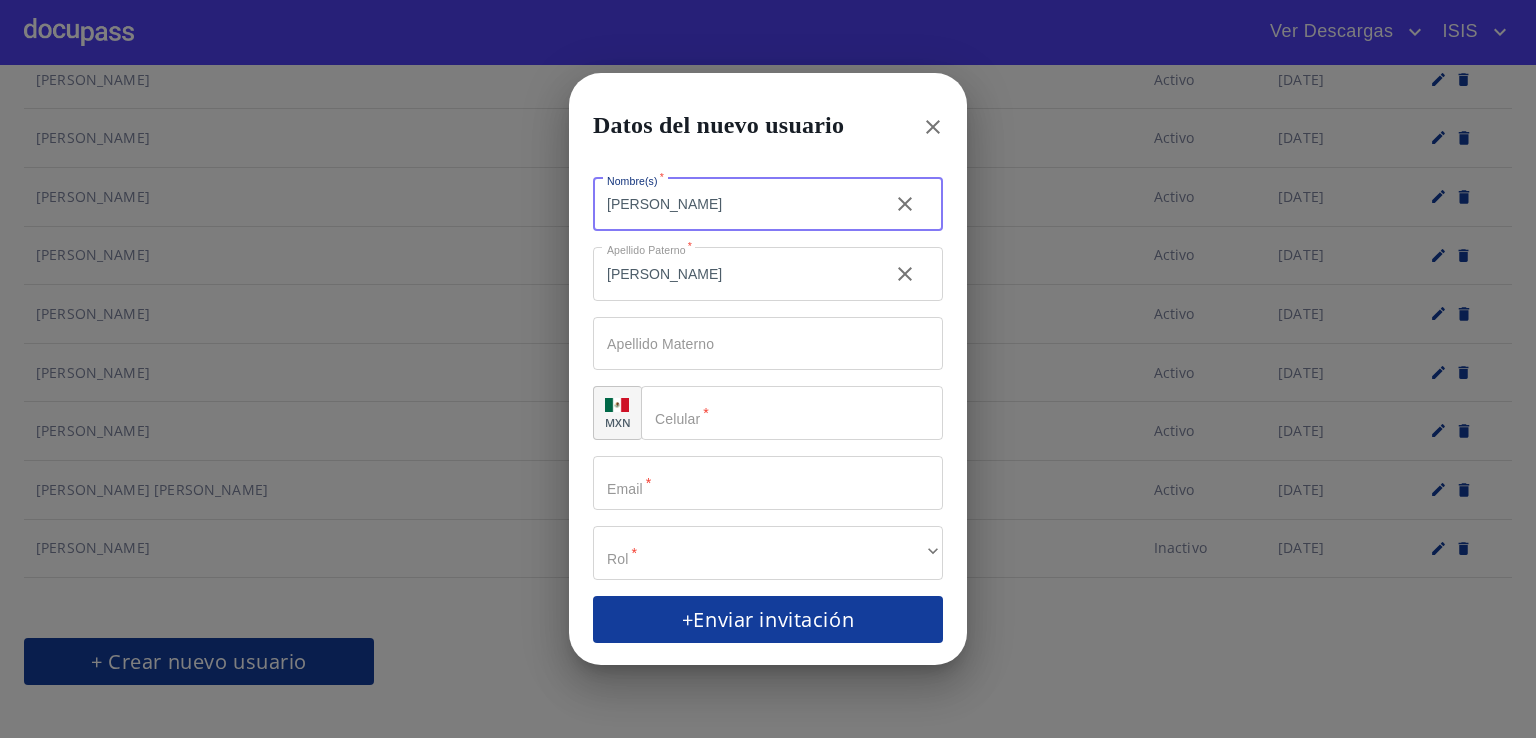 type on "[PERSON_NAME]" 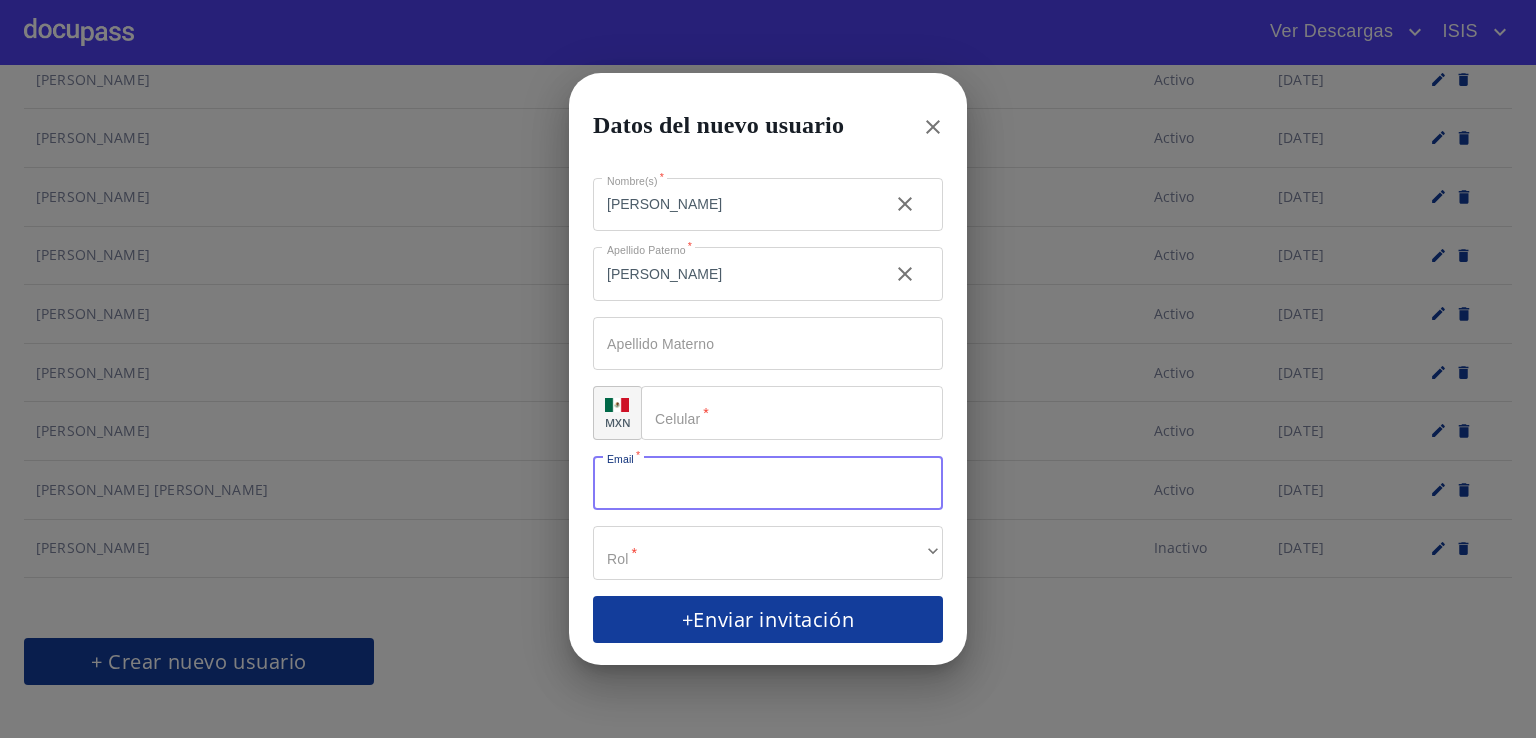 click on "Nombre(s)   *" at bounding box center [768, 483] 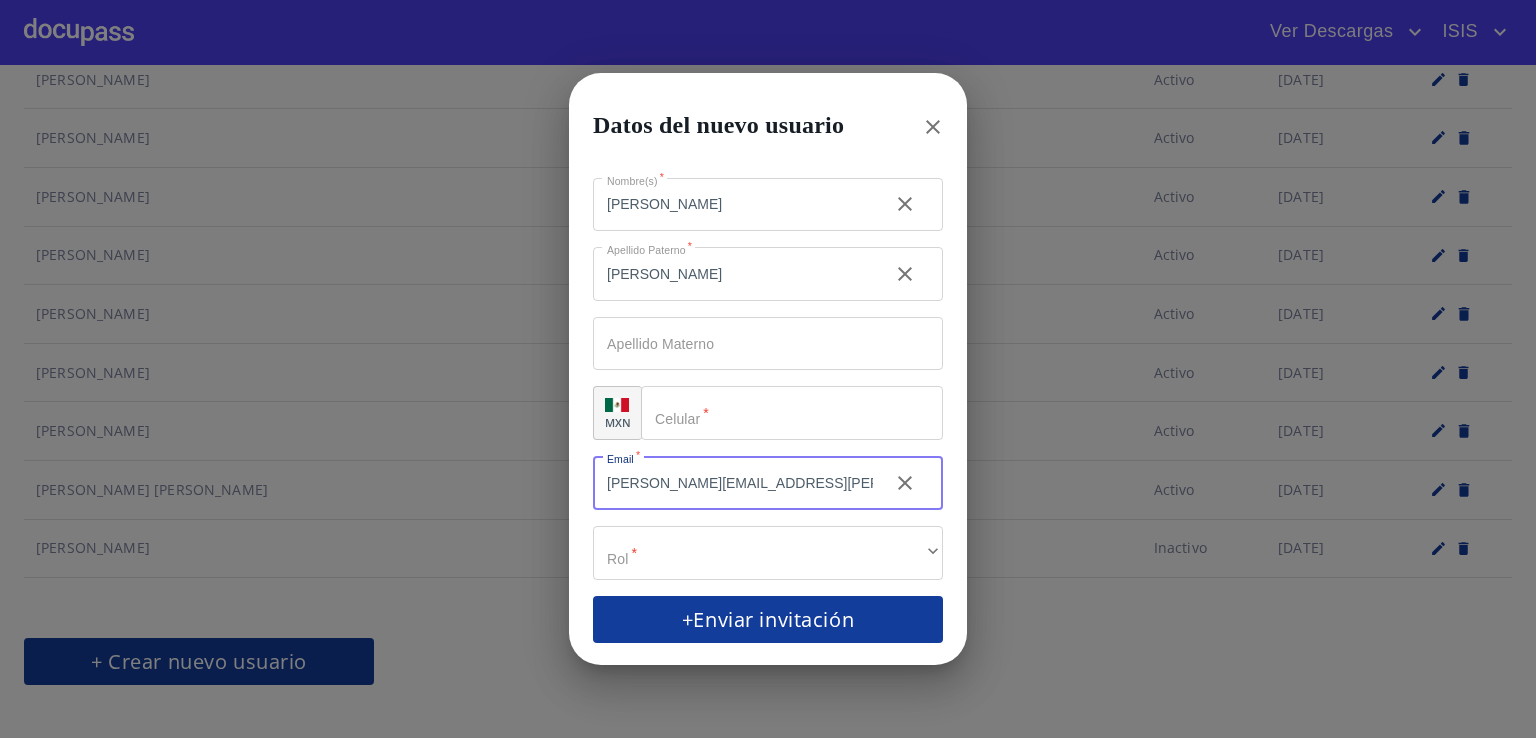 type on "[PERSON_NAME][EMAIL_ADDRESS][PERSON_NAME][DOMAIN_NAME]" 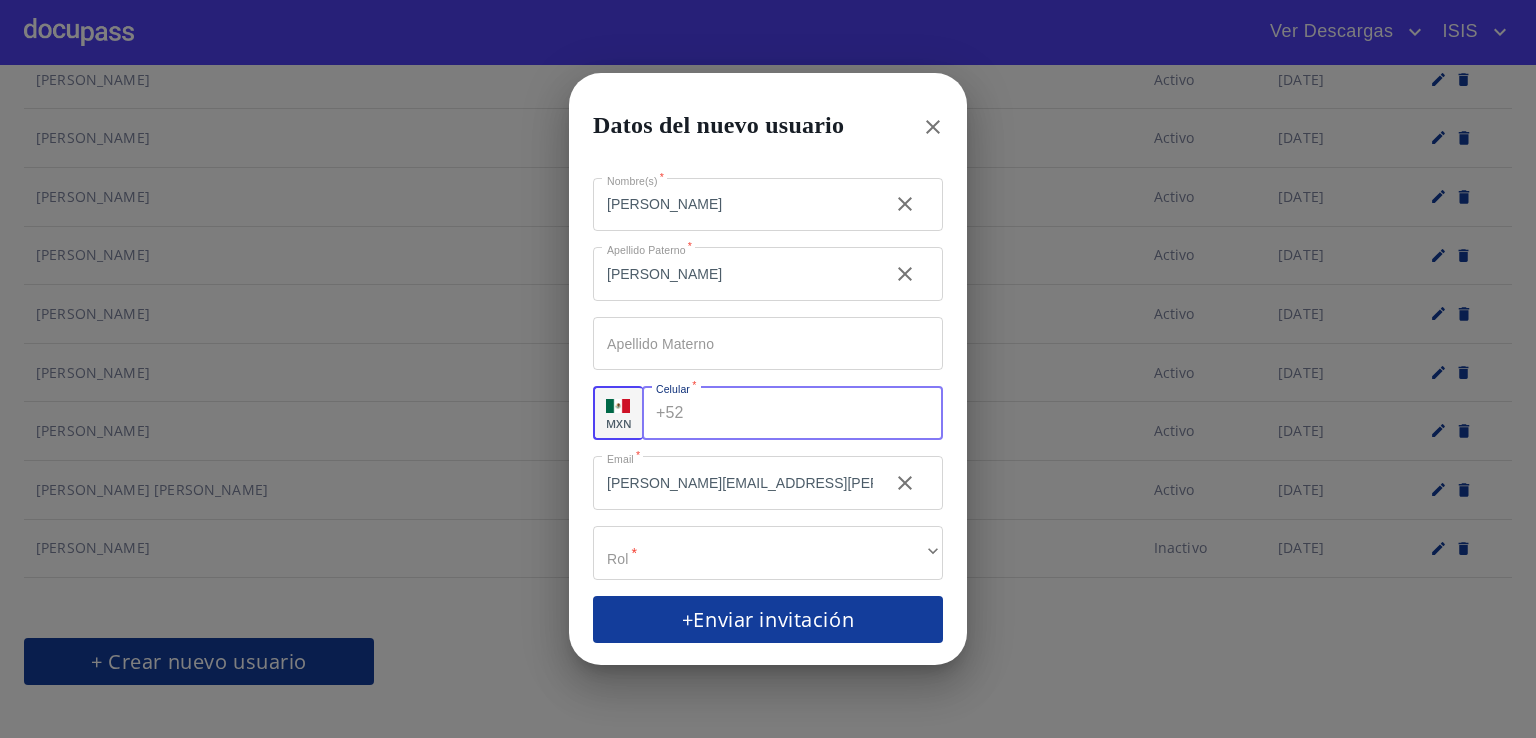 click on "Nombre(s)   *" at bounding box center (817, 413) 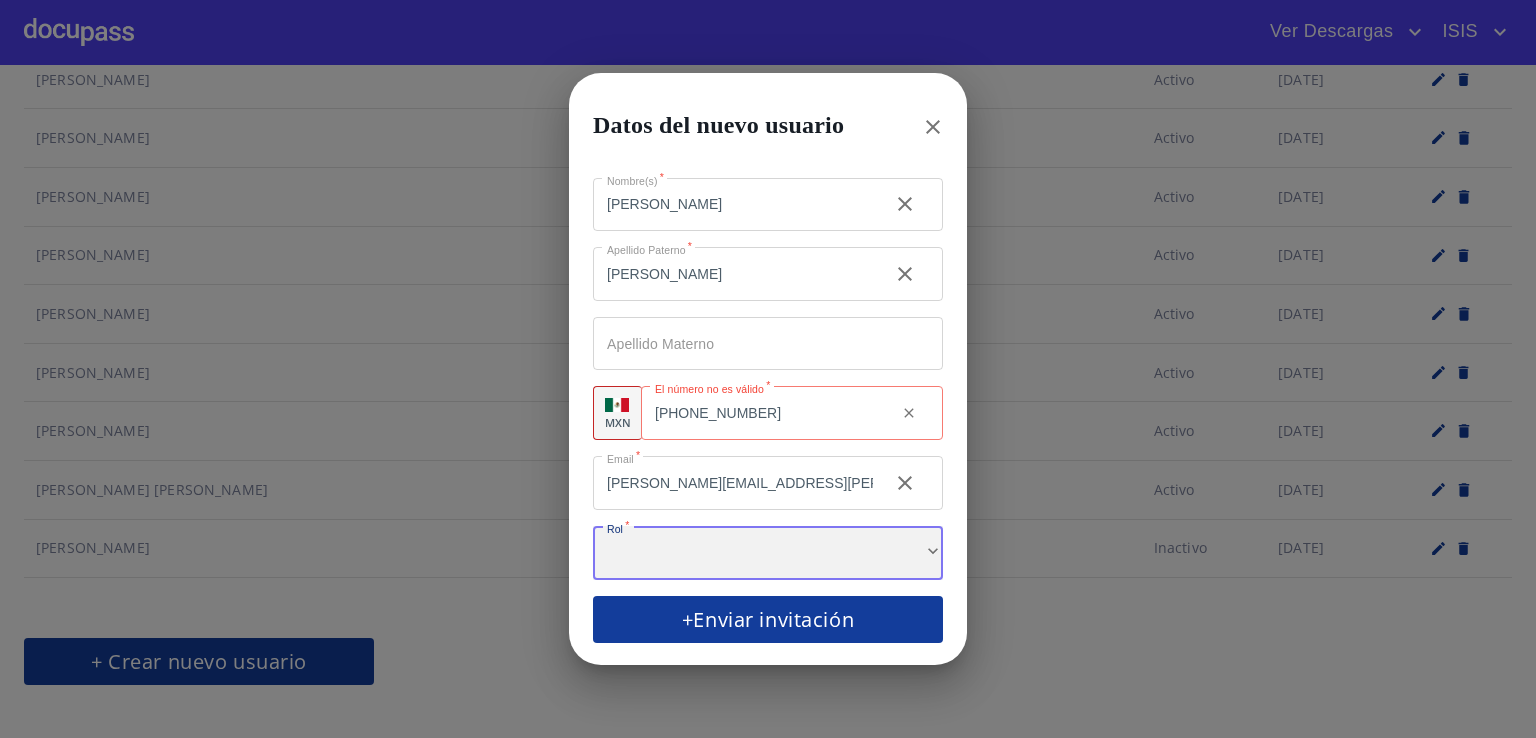 click on "​" at bounding box center (768, 553) 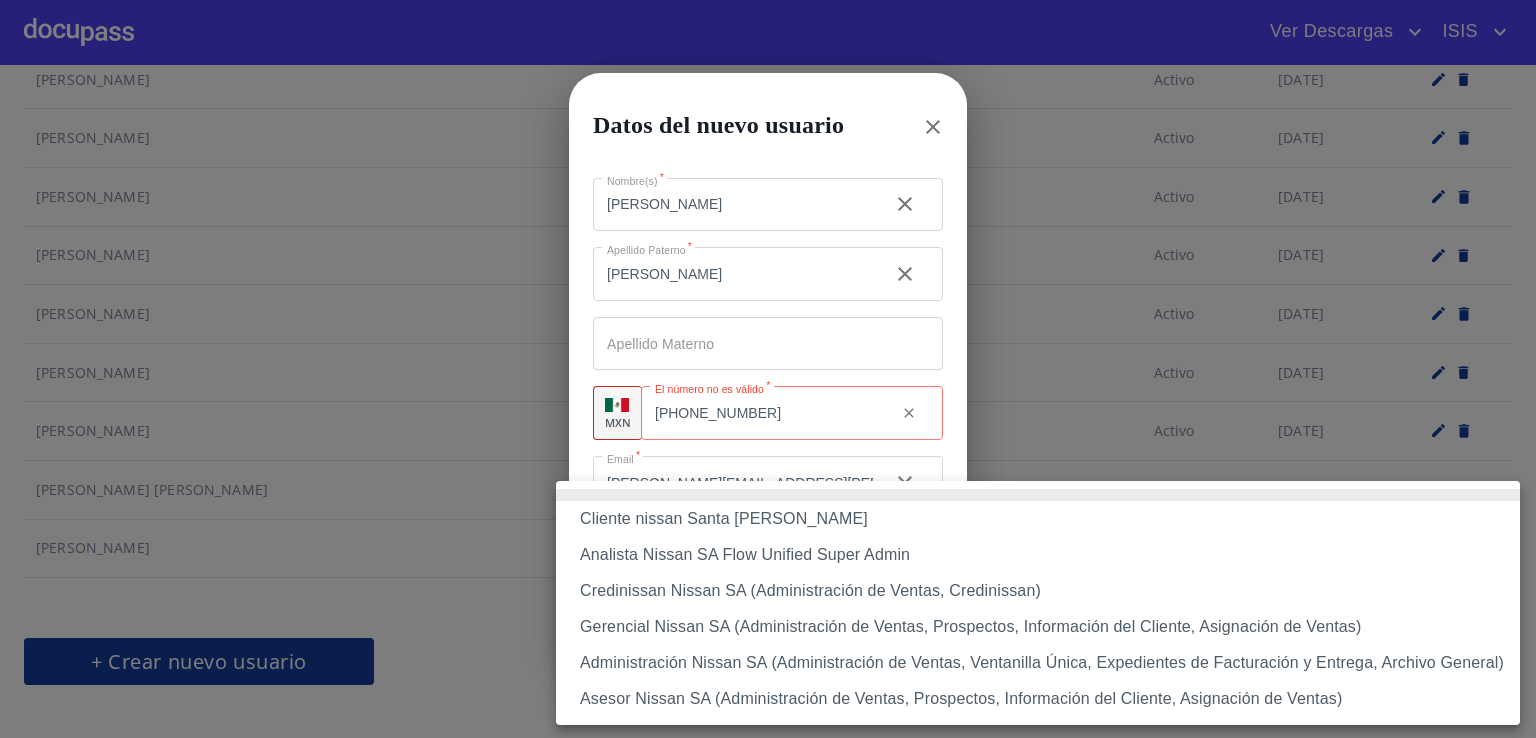 click at bounding box center [768, 369] 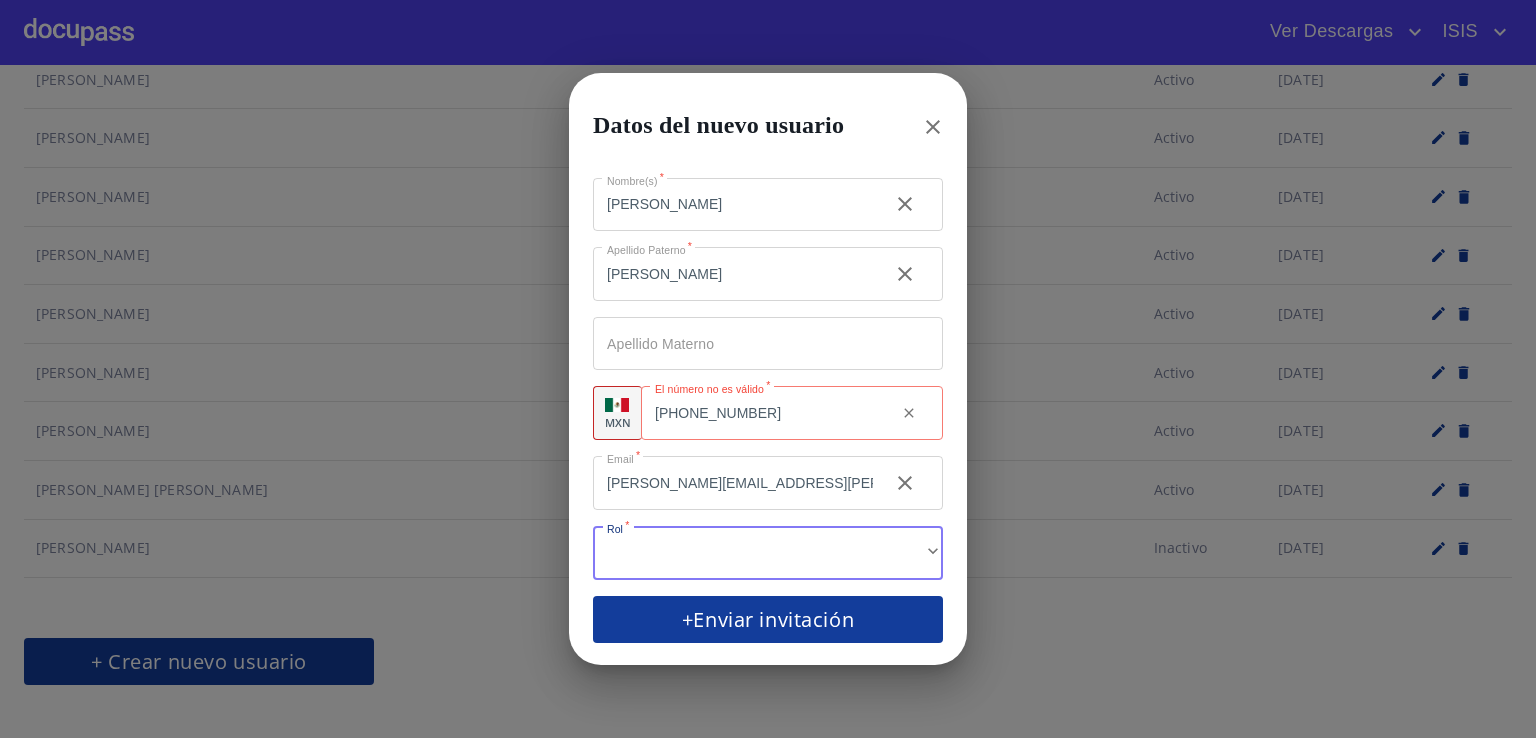 click on "[PHONE_NUMBER]" 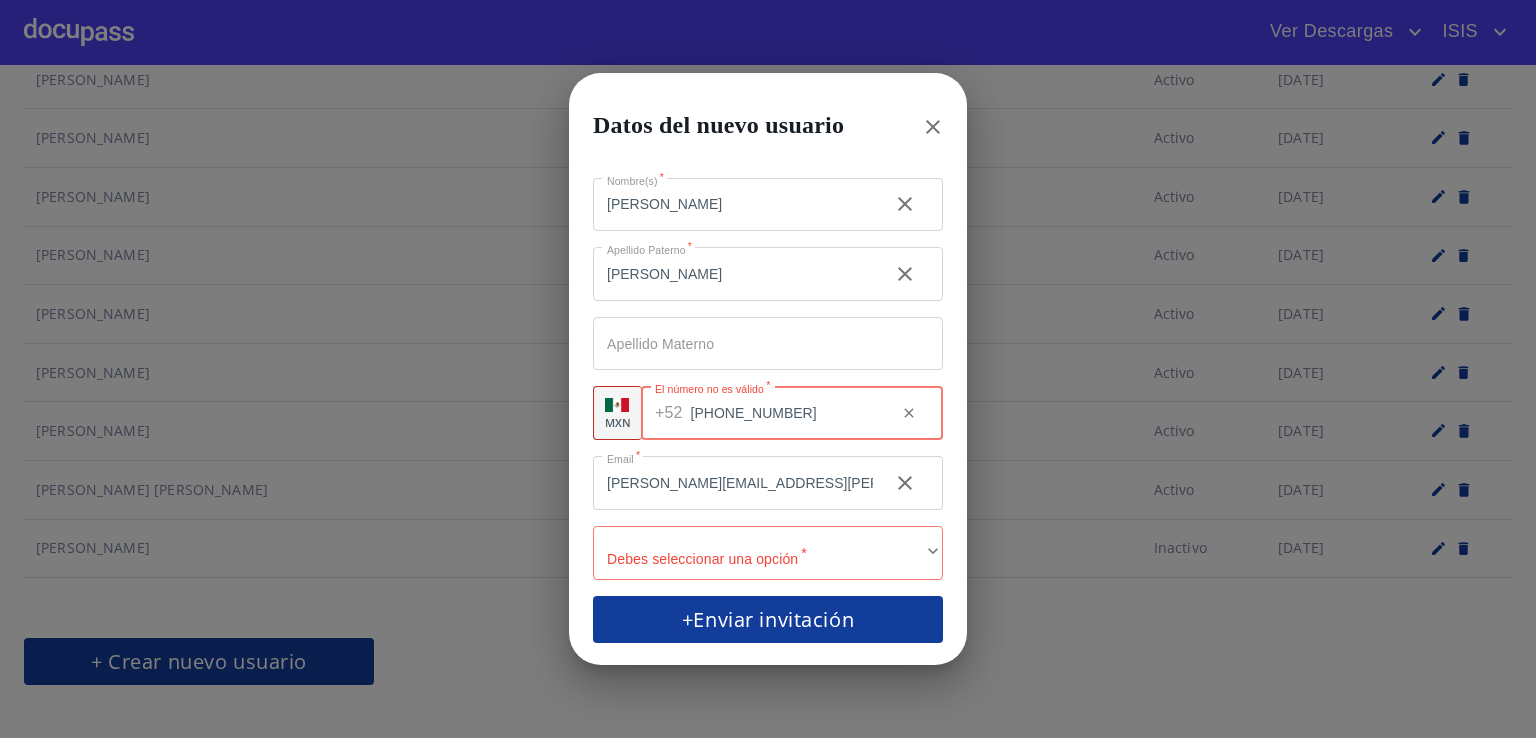 click on "[PHONE_NUMBER]" at bounding box center [786, 413] 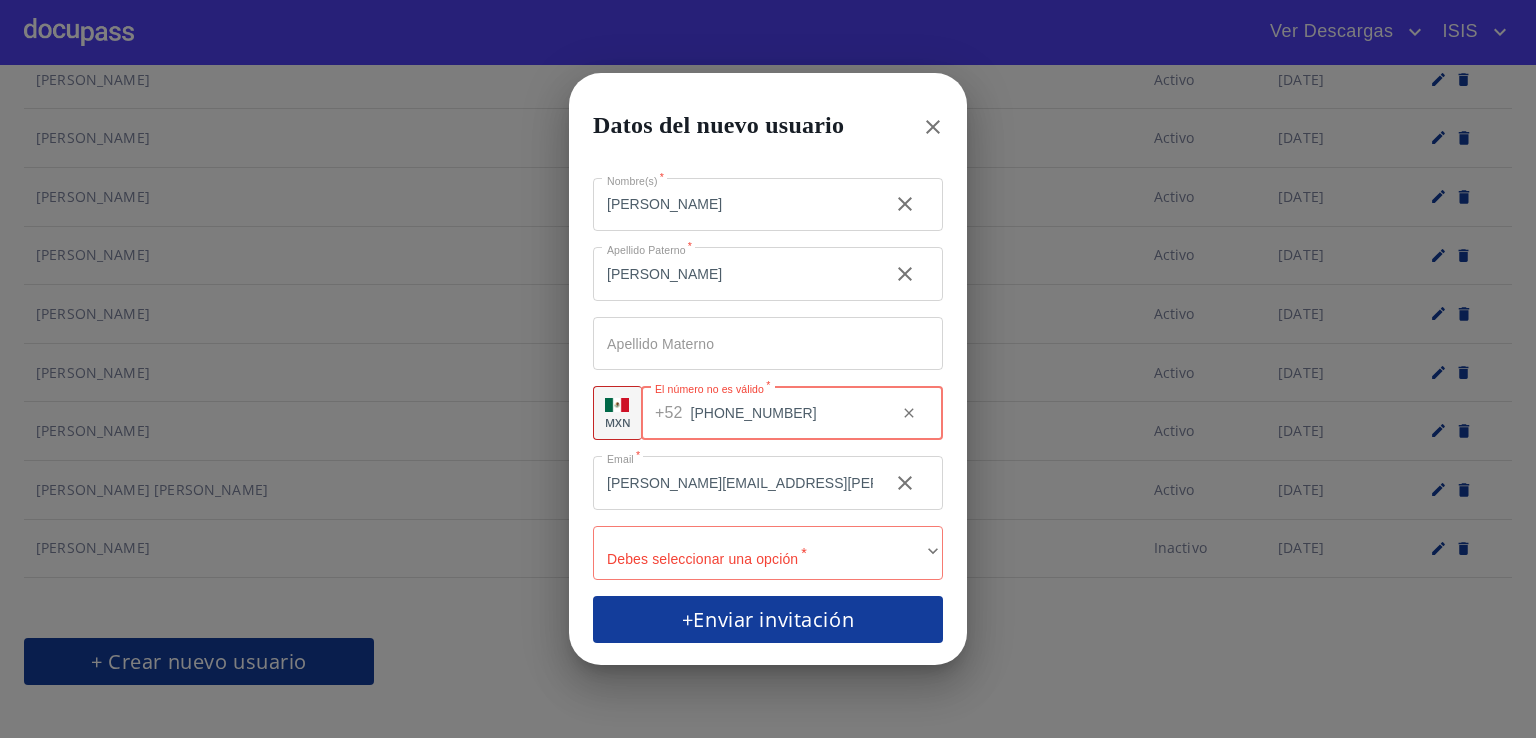 type on "[PHONE_NUMBER]" 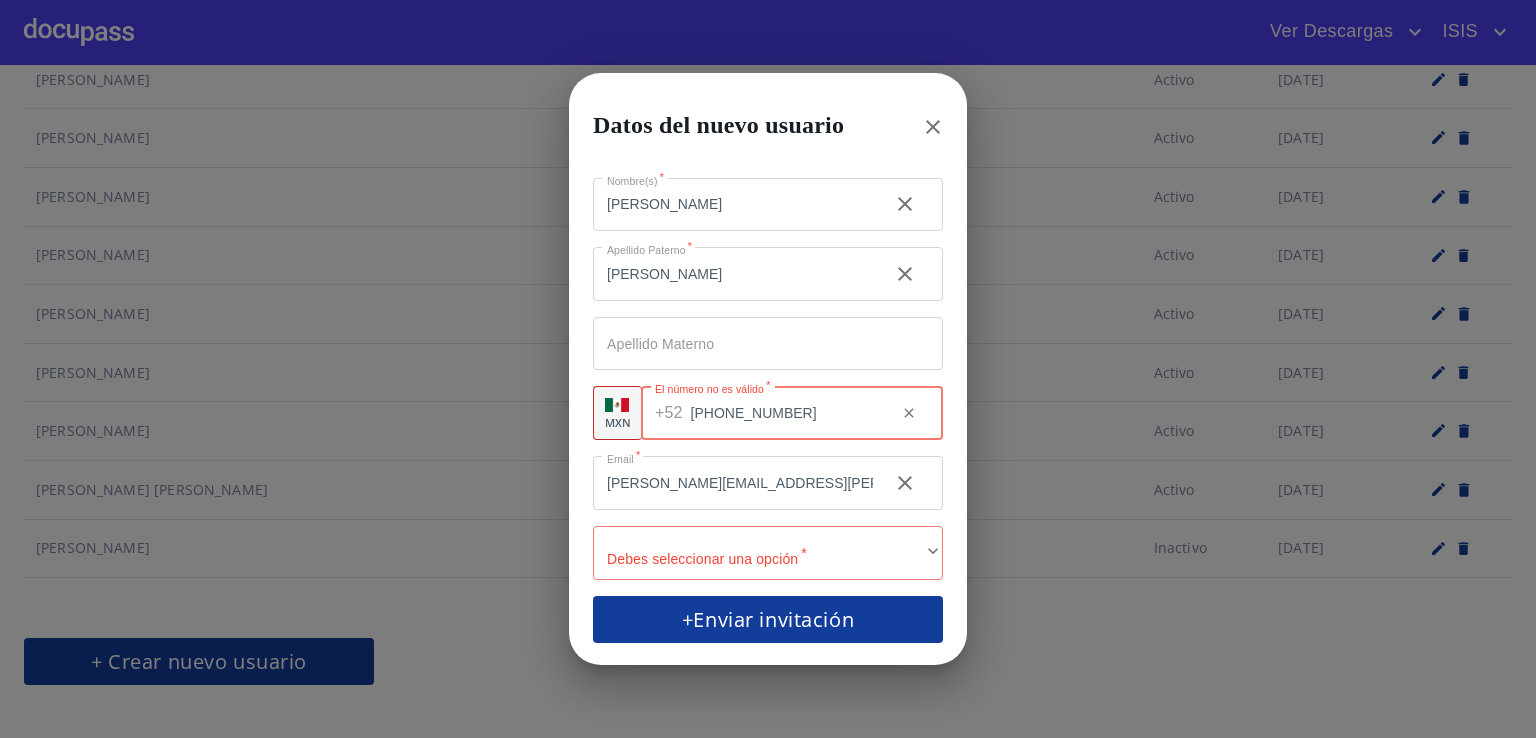 drag, startPoint x: 808, startPoint y: 411, endPoint x: 633, endPoint y: 410, distance: 175.00285 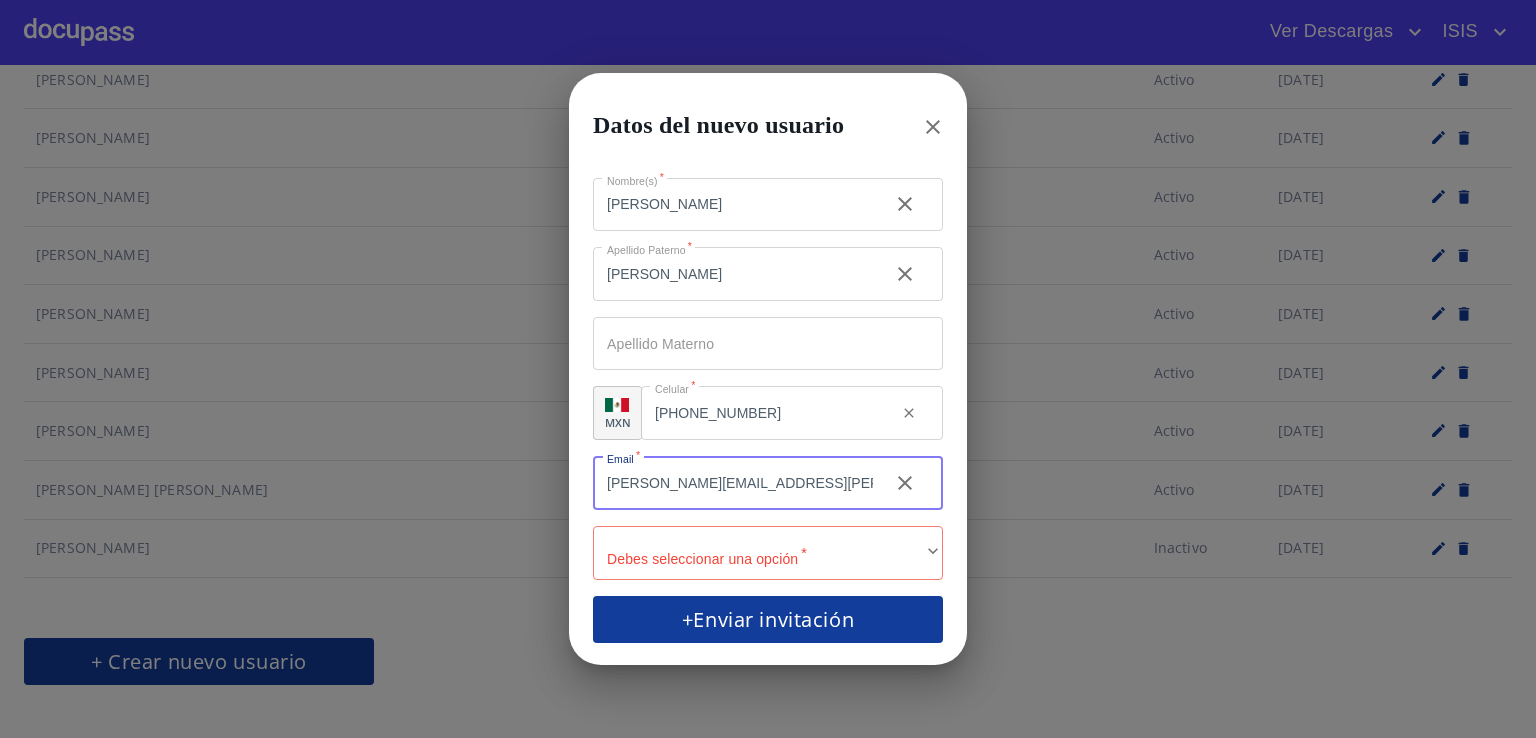 click on "[PERSON_NAME][EMAIL_ADDRESS][PERSON_NAME][DOMAIN_NAME]" at bounding box center [733, 483] 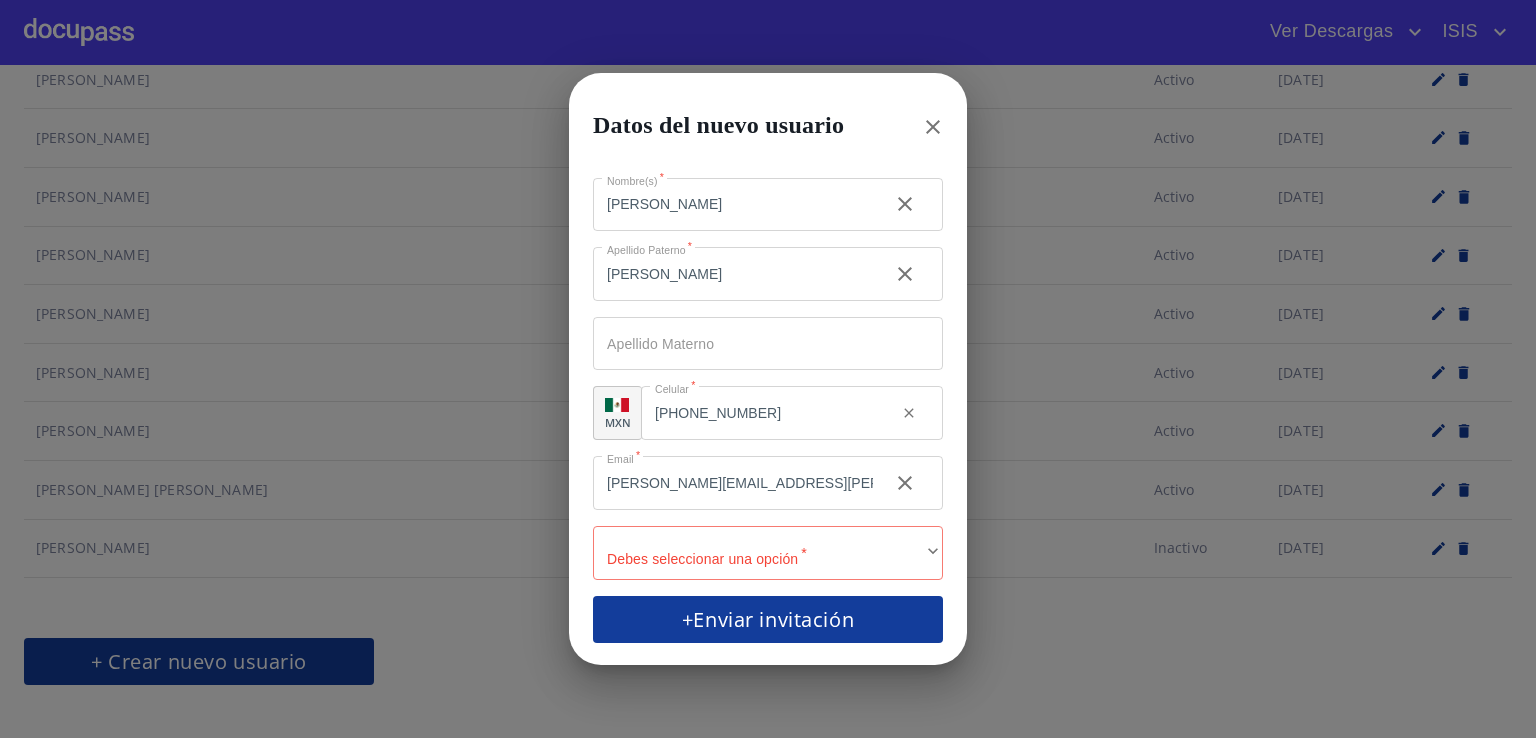 click on "Nombre(s)   * [PERSON_NAME]   * [PERSON_NAME] ​ Apellido Materno ​ MXN Celular   * [PHONE_NUMBER] ​ Email   * [PERSON_NAME][EMAIL_ADDRESS][PERSON_NAME][DOMAIN_NAME] ​ Debes seleccionar una opción   * ​ ​" at bounding box center (768, 379) 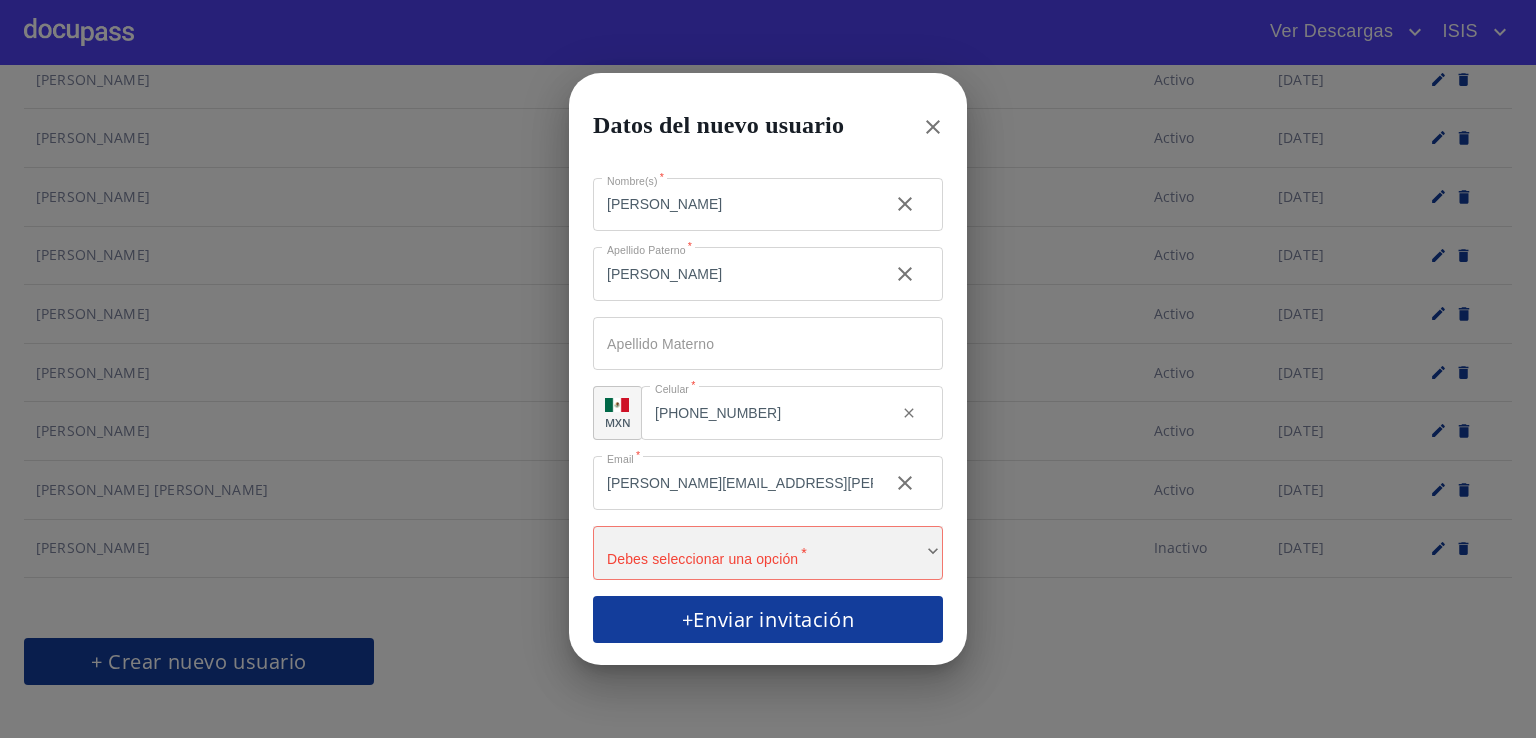 click on "​" at bounding box center [768, 553] 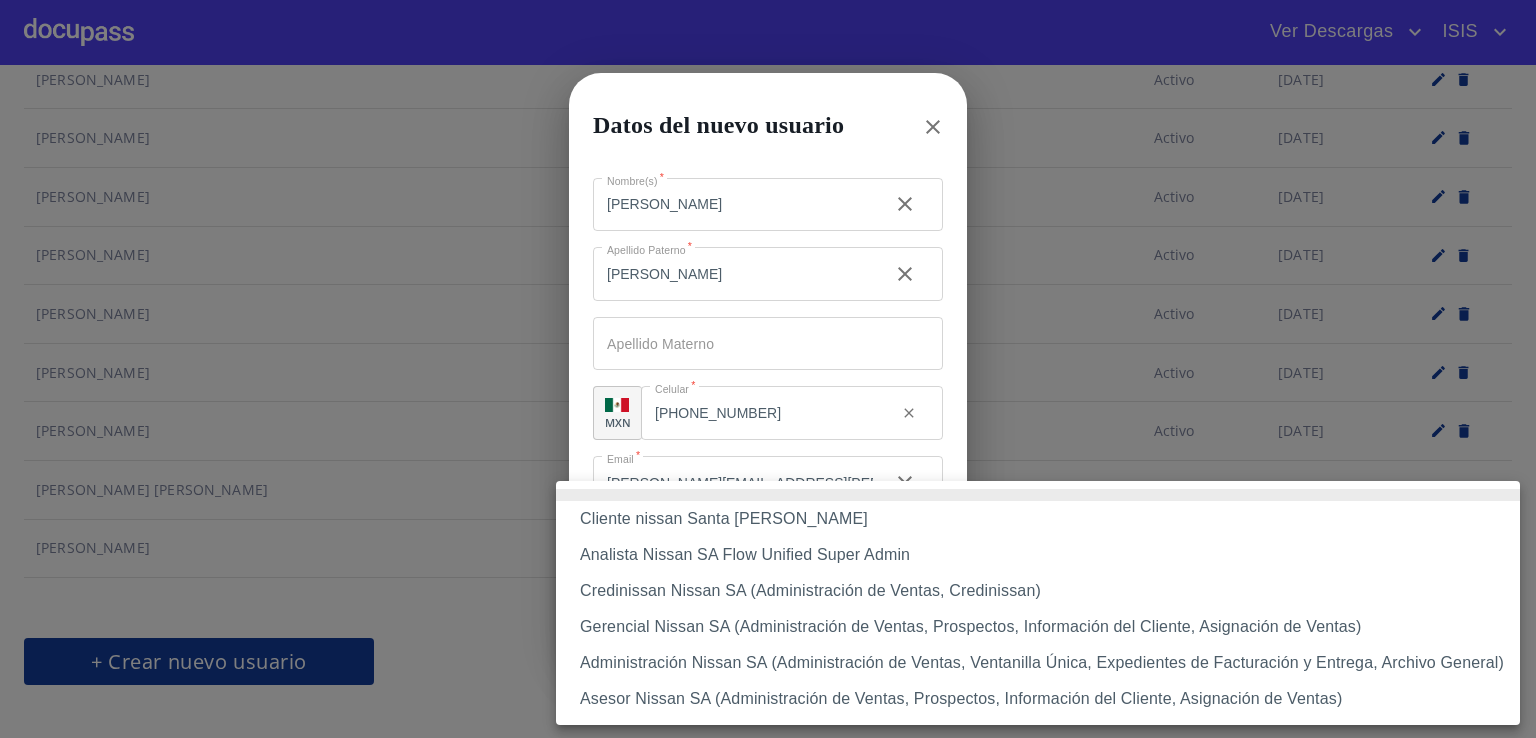 drag, startPoint x: 806, startPoint y: 569, endPoint x: 780, endPoint y: 521, distance: 54.589375 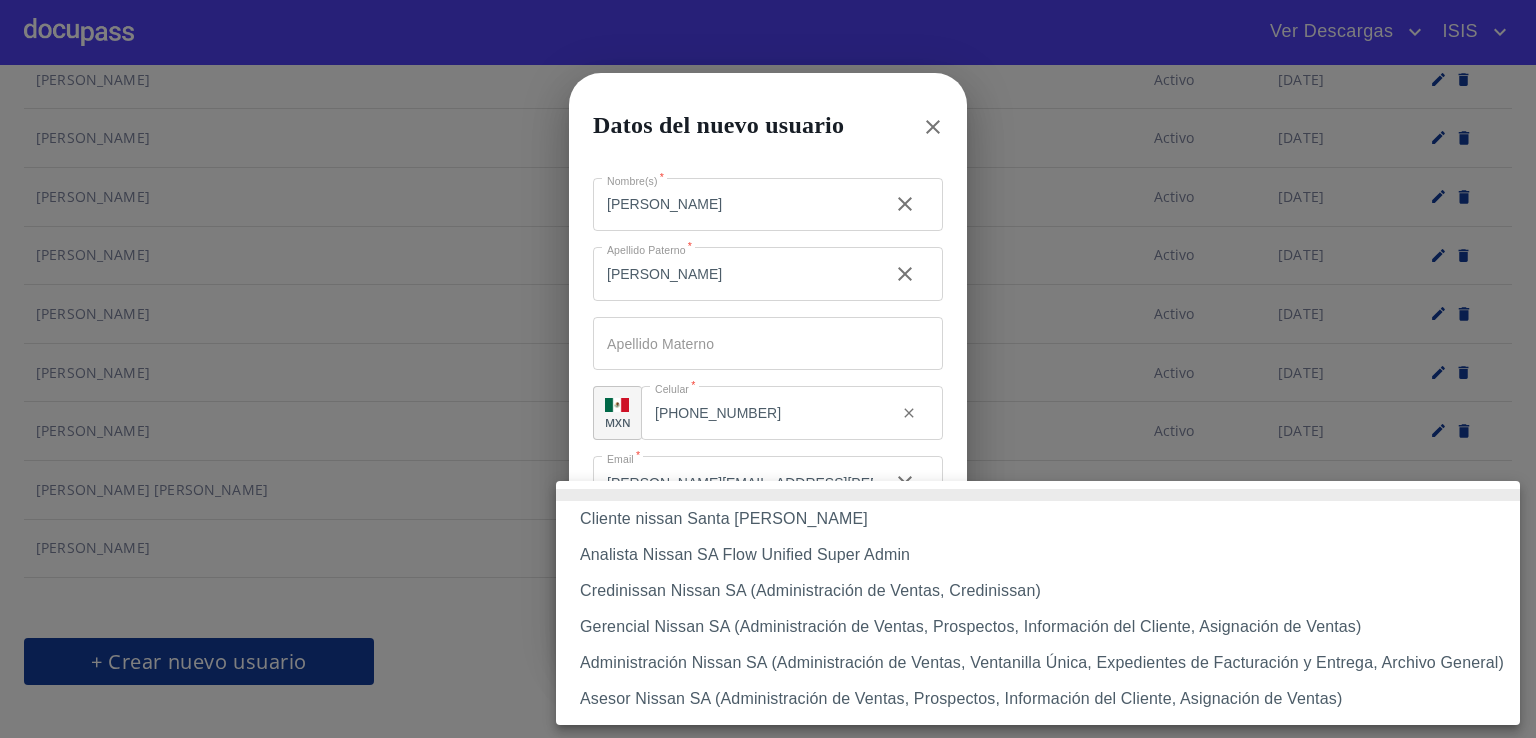 click on "Cliente nissan Santa [PERSON_NAME] Analista Nissan SA Flow Unified Super Admin Credinissan Nissan SA (Administración de Ventas, Credinissan) Gerencial Nissan SA (Administración de Ventas, Prospectos, Información del Cliente, Asignación de Ventas) Administración Nissan SA (Administración de Ventas, Ventanilla Única, Expedientes de Facturación y Entrega, Archivo General) Asesor Nissan SA (Administración de Ventas, Prospectos, Información del Cliente, Asignación de Ventas)" at bounding box center [1038, 603] 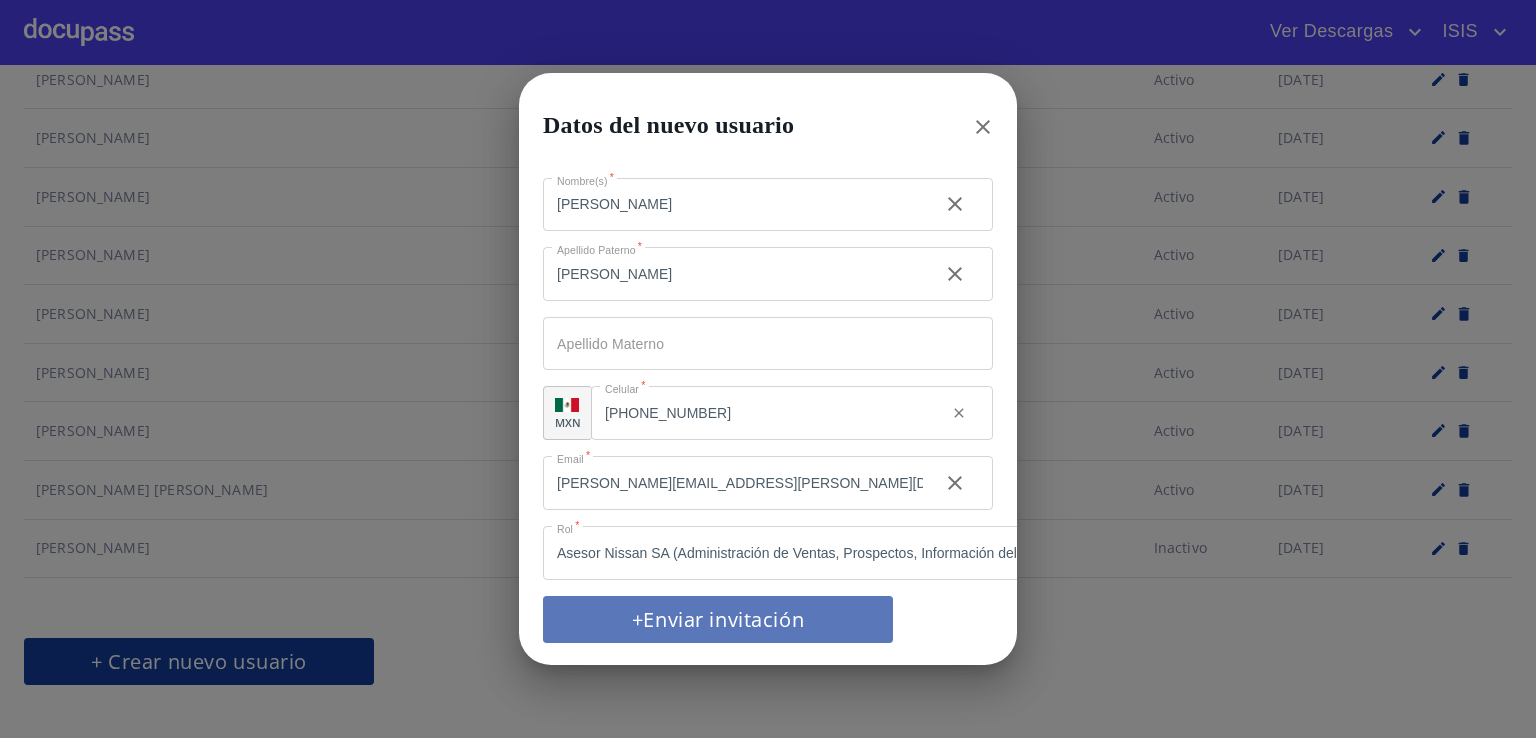 click on "+Enviar invitación" at bounding box center [718, 619] 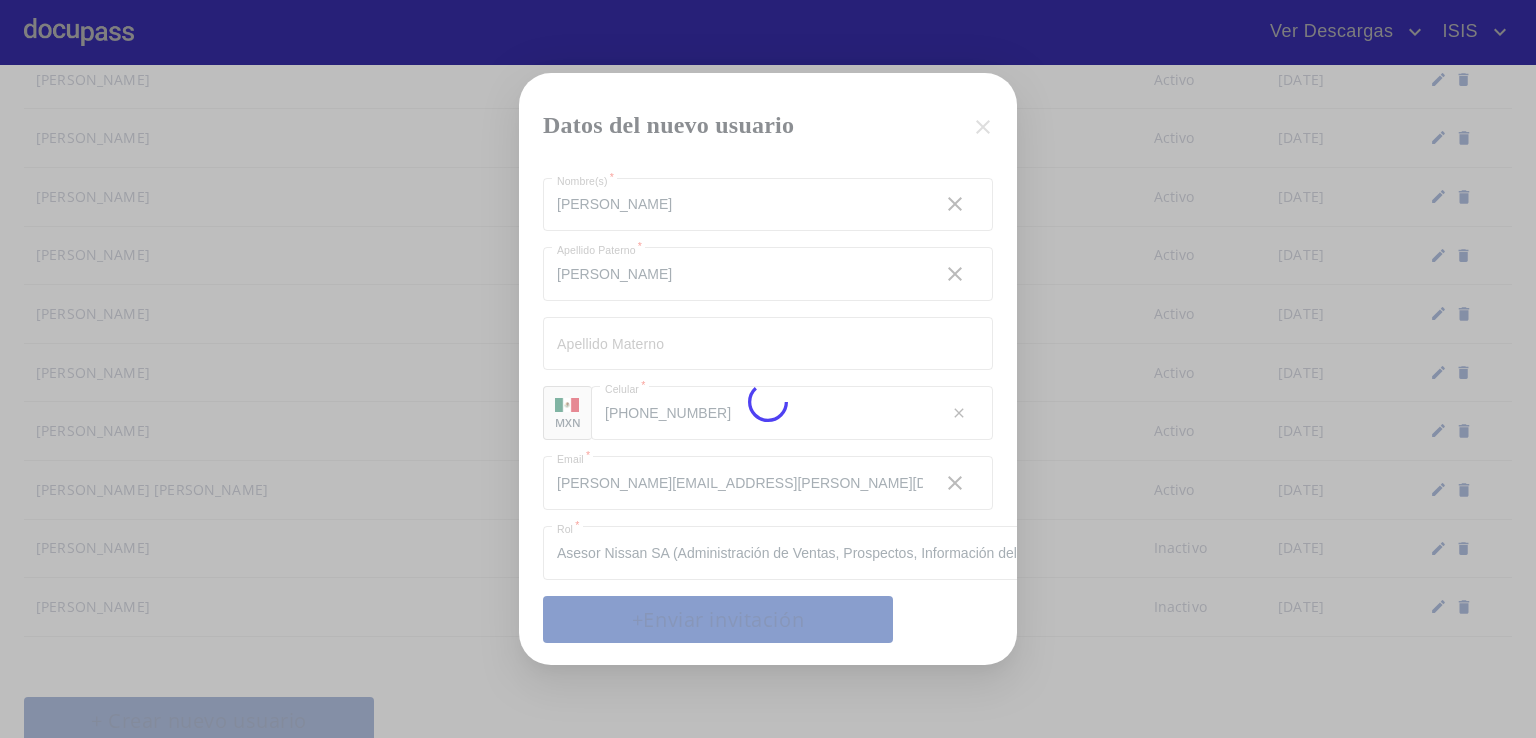type 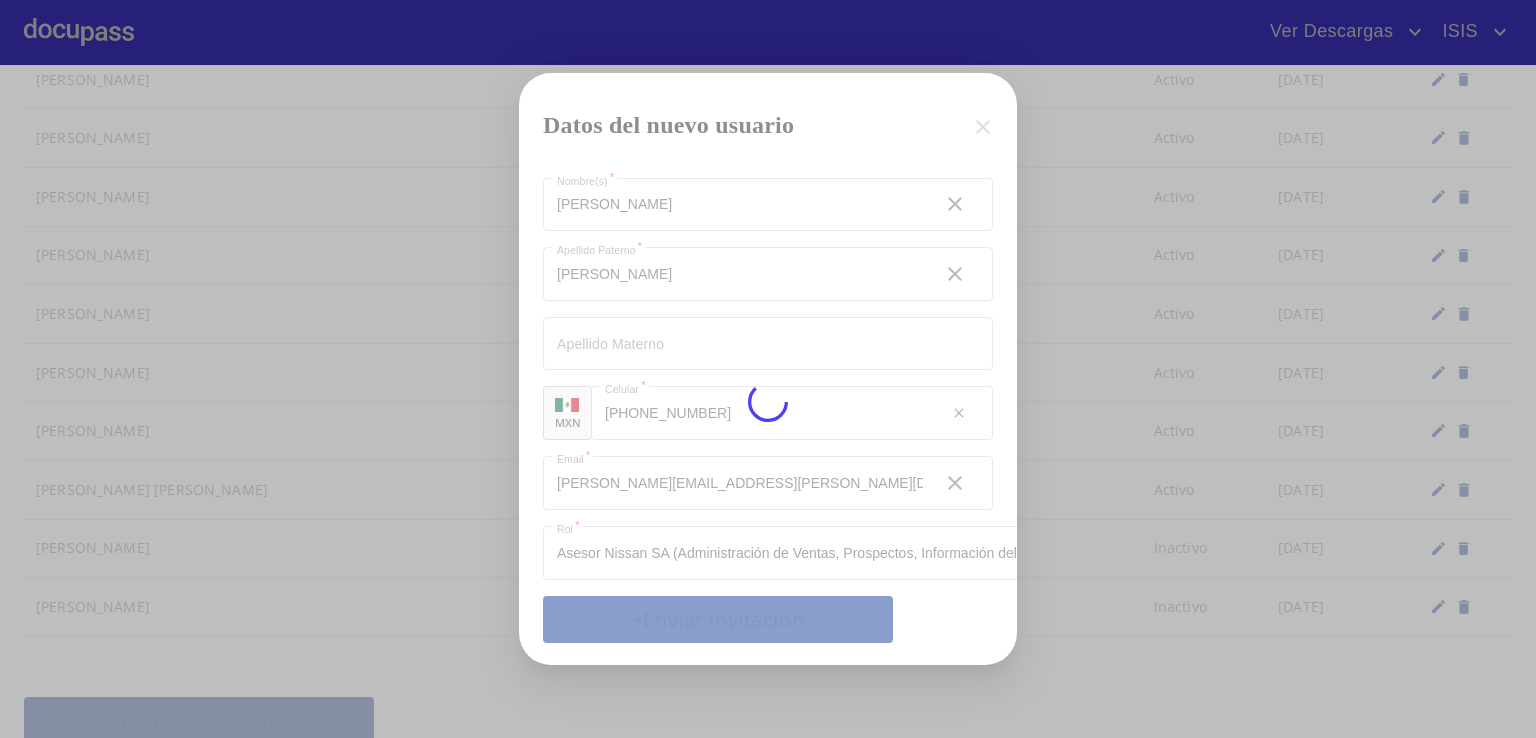 type 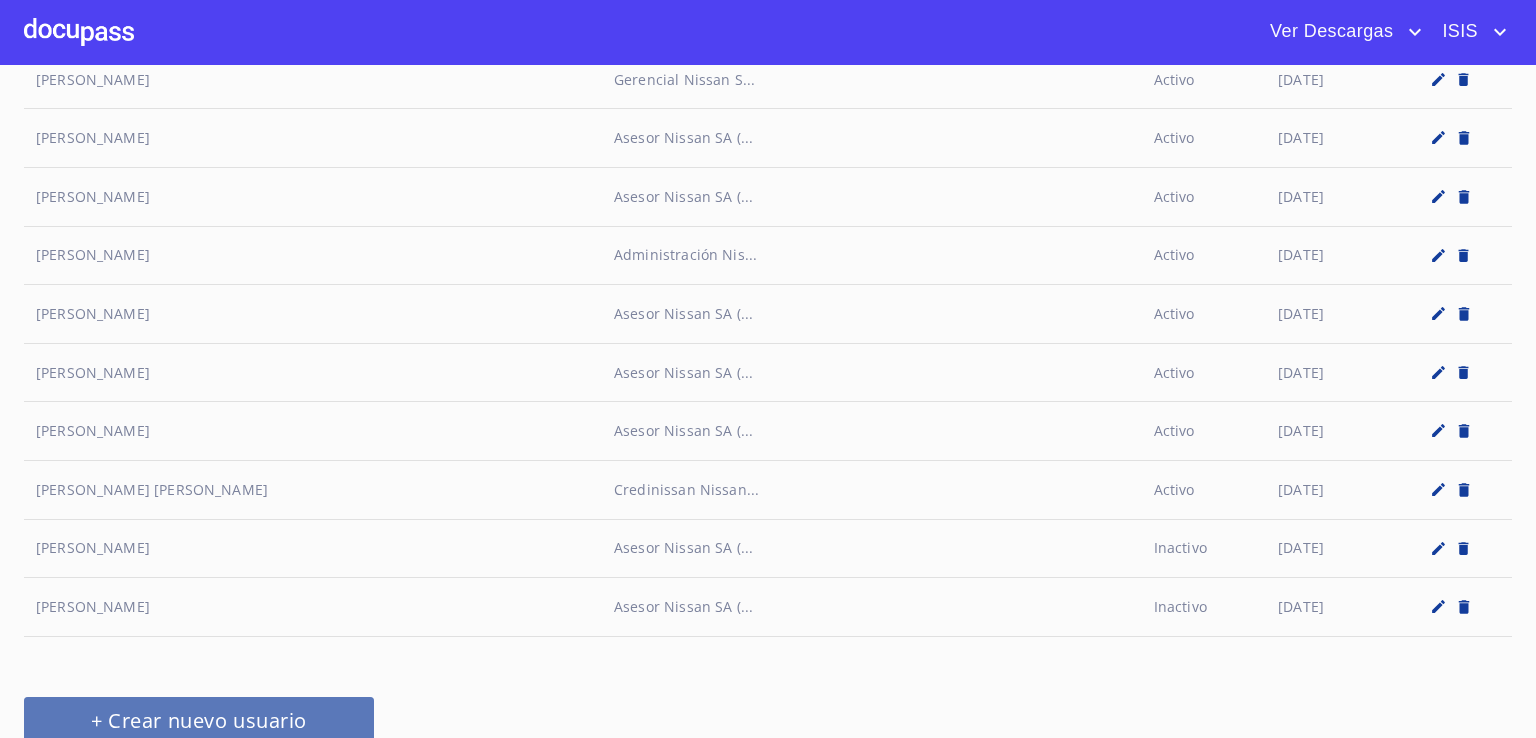 click on "+ Crear nuevo usuario" at bounding box center (199, 720) 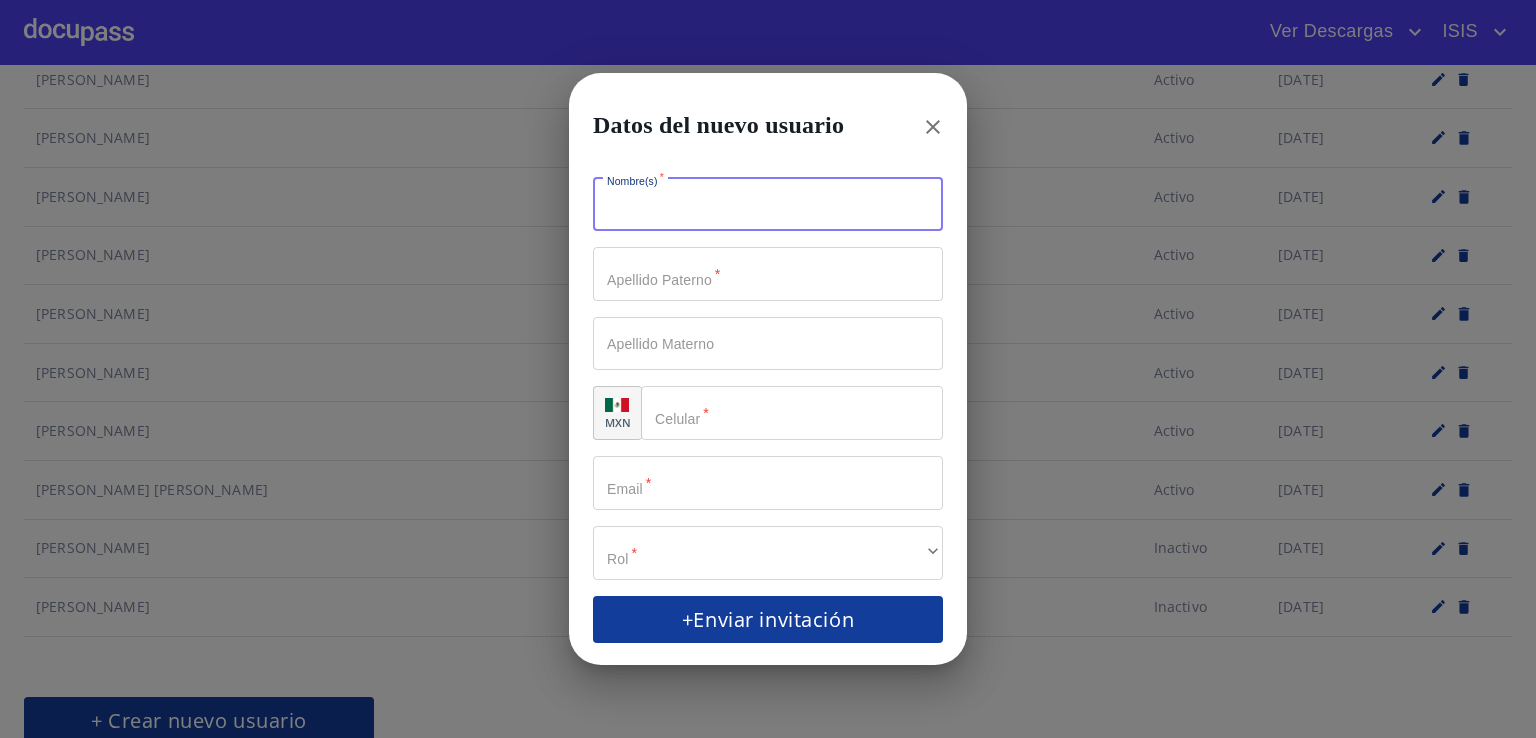 click on "Nombre(s)   *" at bounding box center (768, 205) 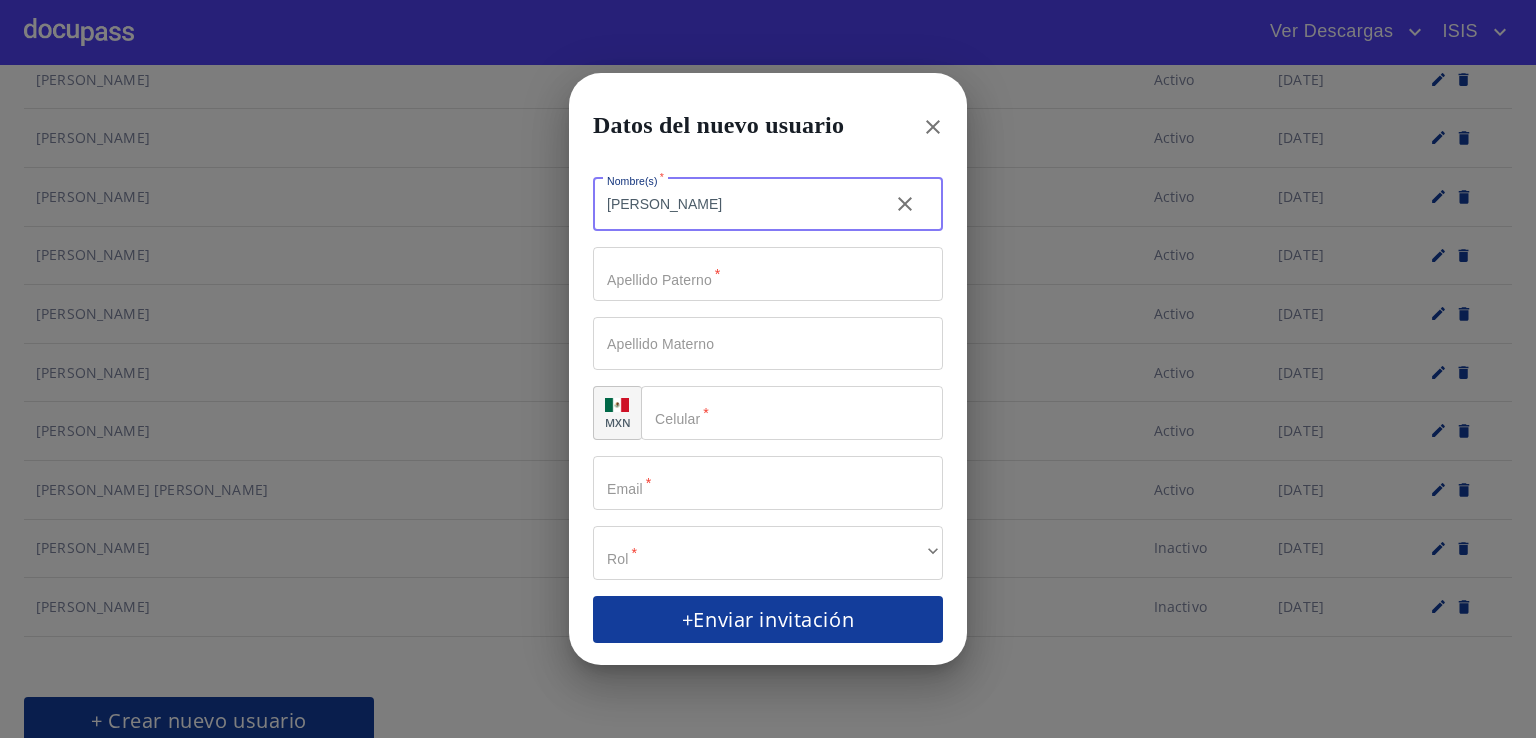 click on "[PERSON_NAME]" at bounding box center [733, 205] 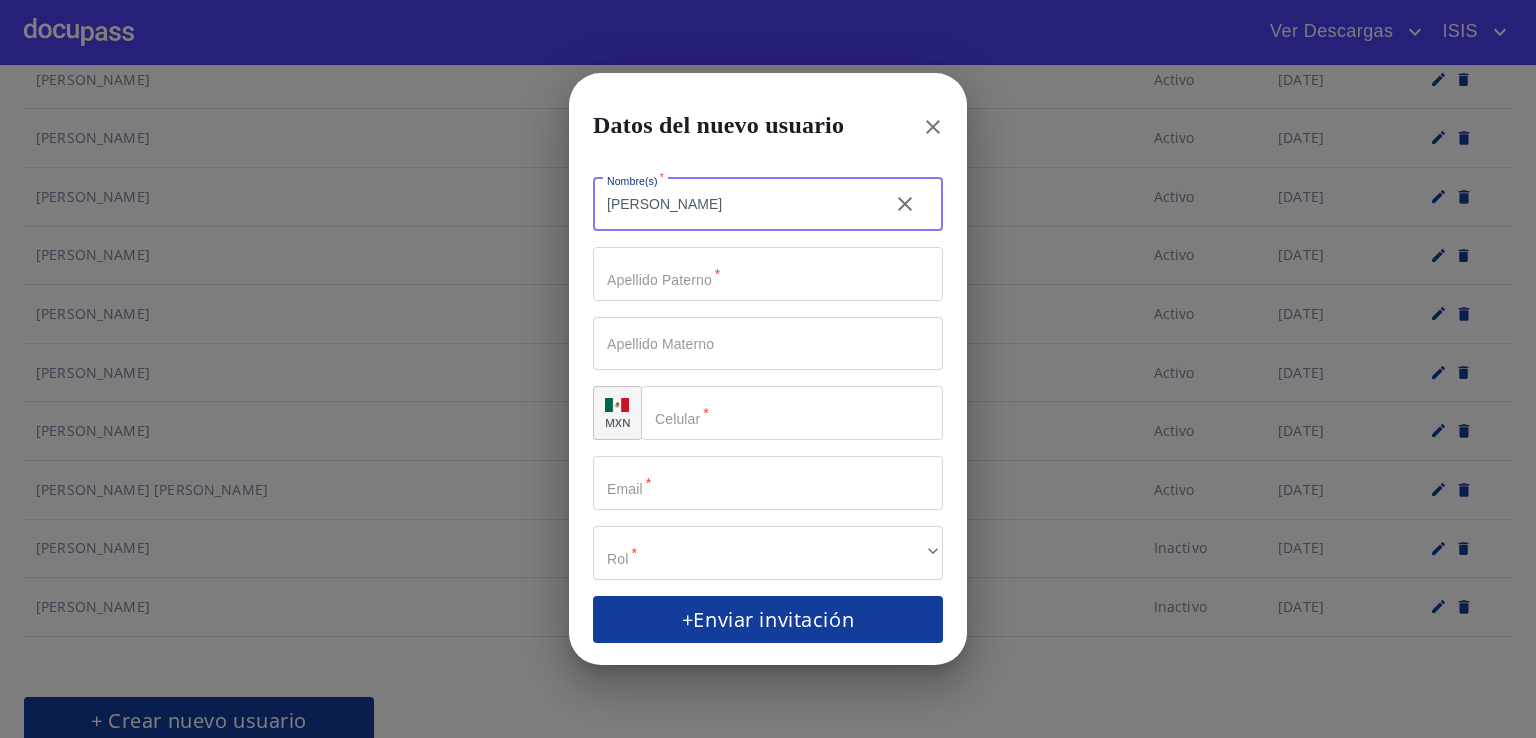 drag, startPoint x: 691, startPoint y: 205, endPoint x: 589, endPoint y: 183, distance: 104.34558 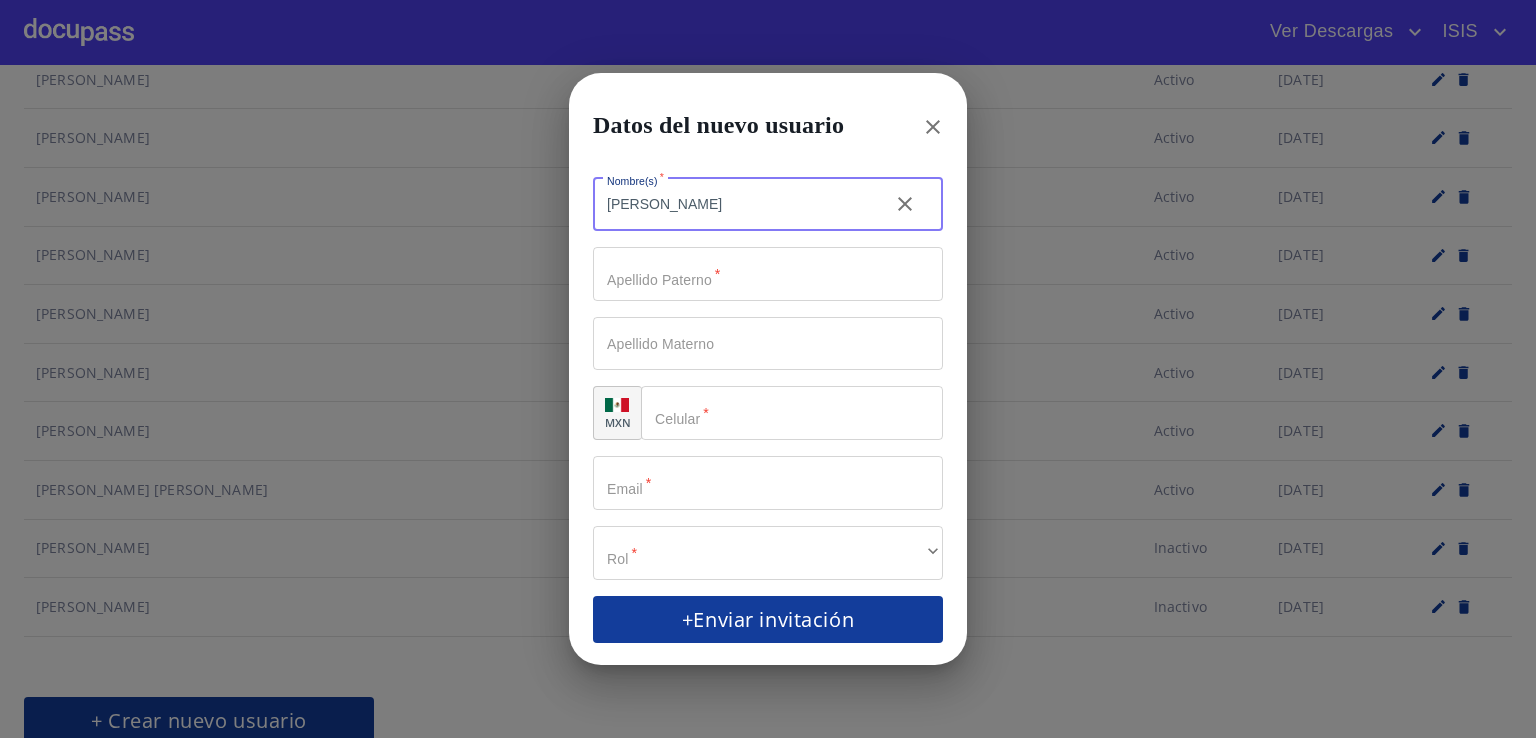 click on "Nombre(s)   * [PERSON_NAME] ​ Apellido Paterno   * ​ Apellido Materno ​ MXN Celular   * ​ Email   * ​ Rol   * ​ ​ +Enviar invitación" at bounding box center [768, 409] 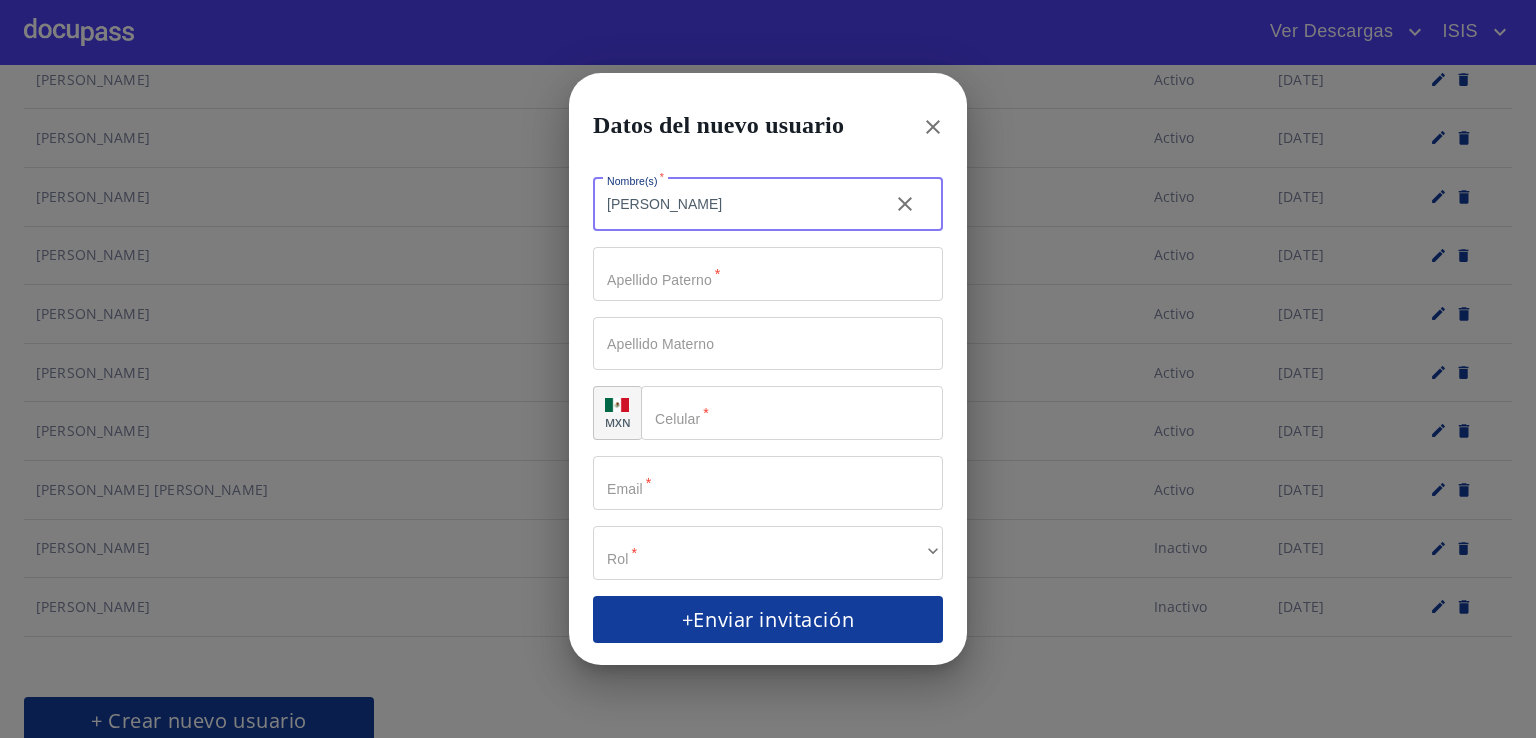 drag, startPoint x: 805, startPoint y: 209, endPoint x: 713, endPoint y: 203, distance: 92.19544 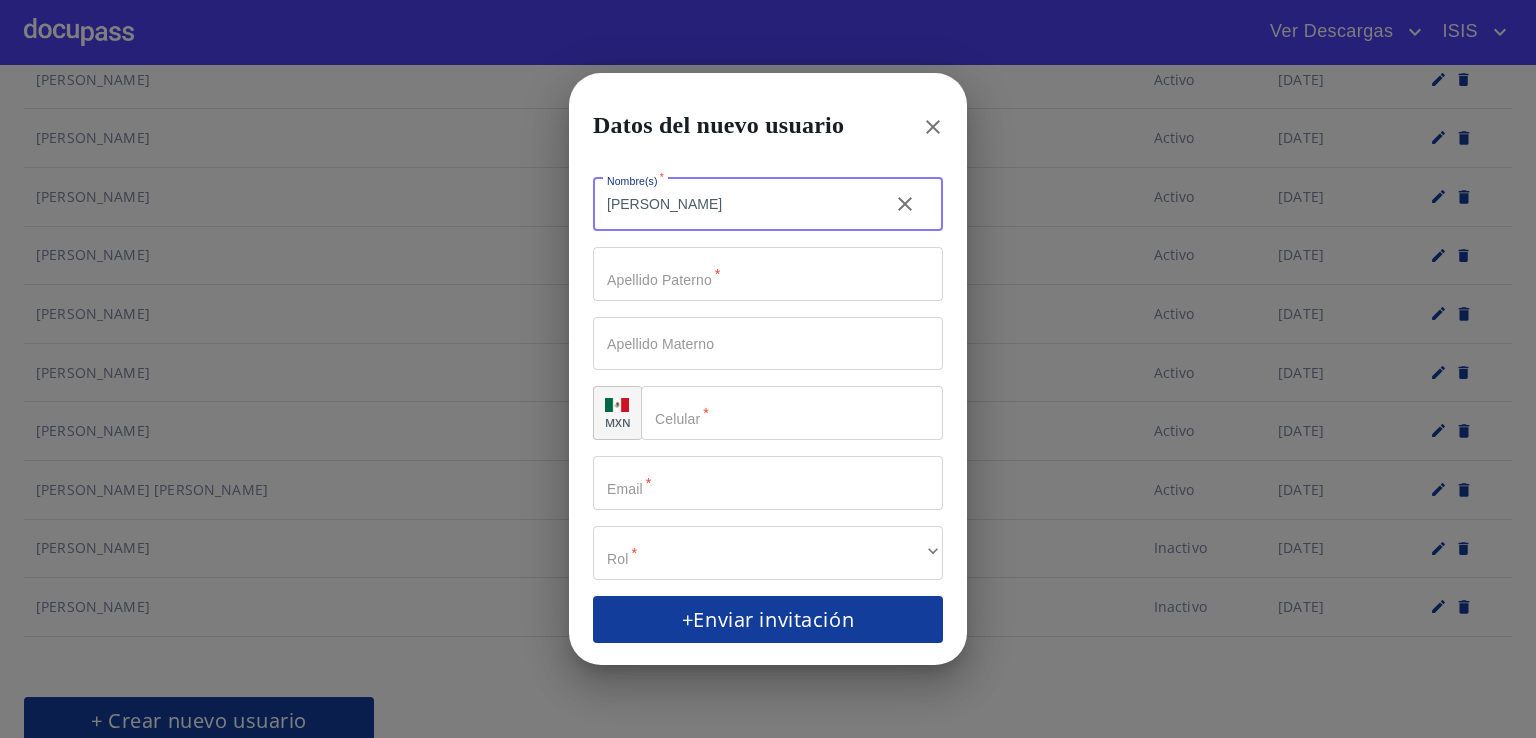 click on "[PERSON_NAME]" at bounding box center (733, 205) 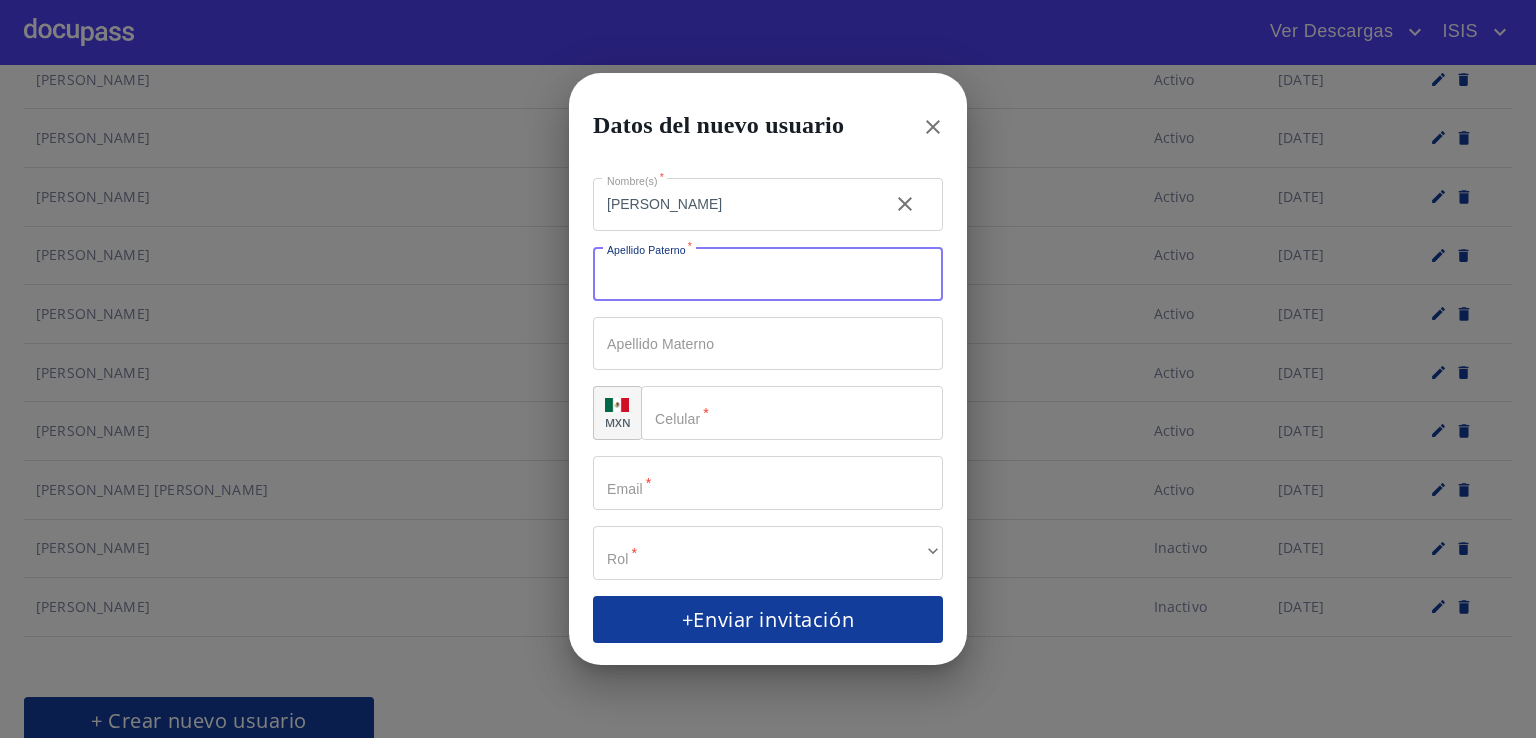 click on "Nombre(s)   *" at bounding box center [768, 274] 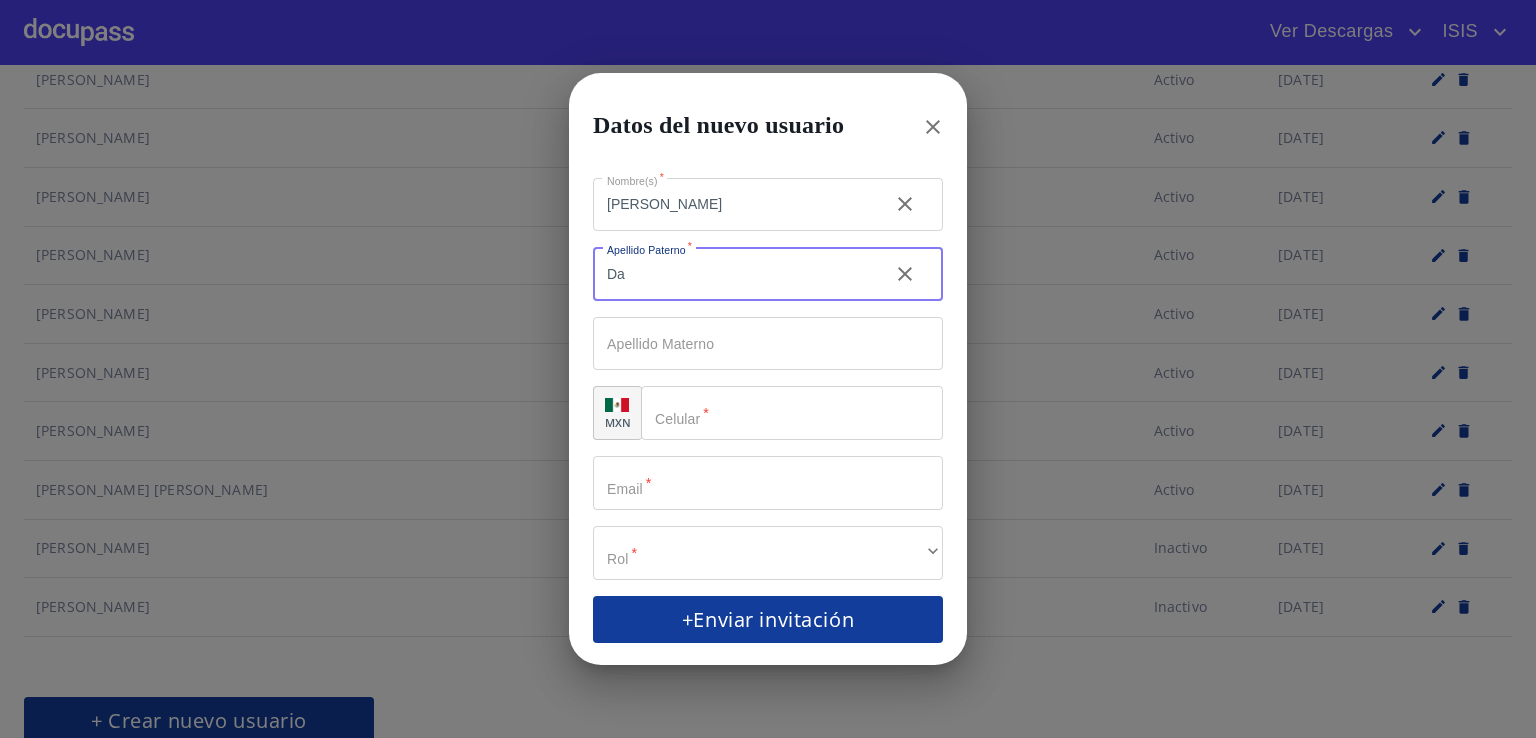 type on "D" 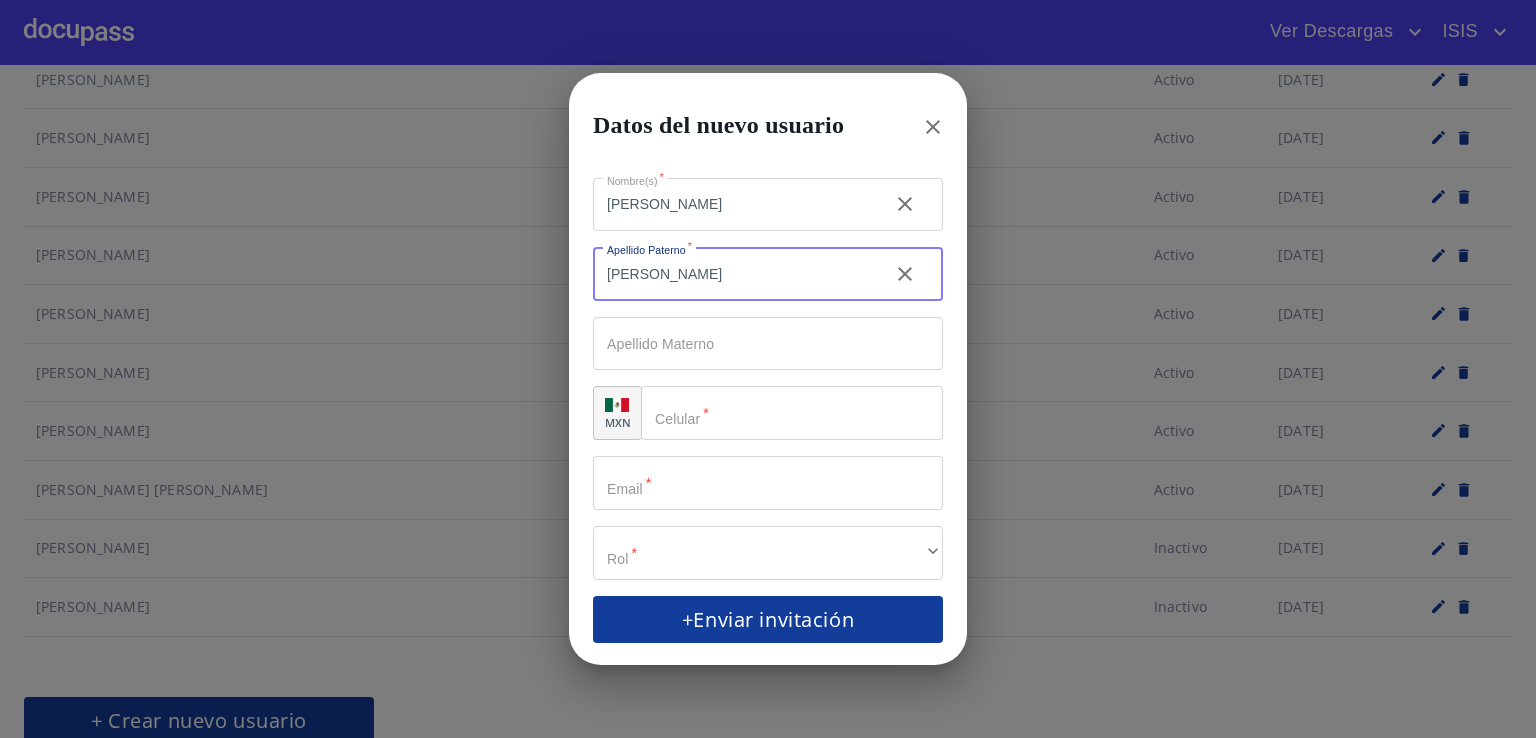 type on "[PERSON_NAME]" 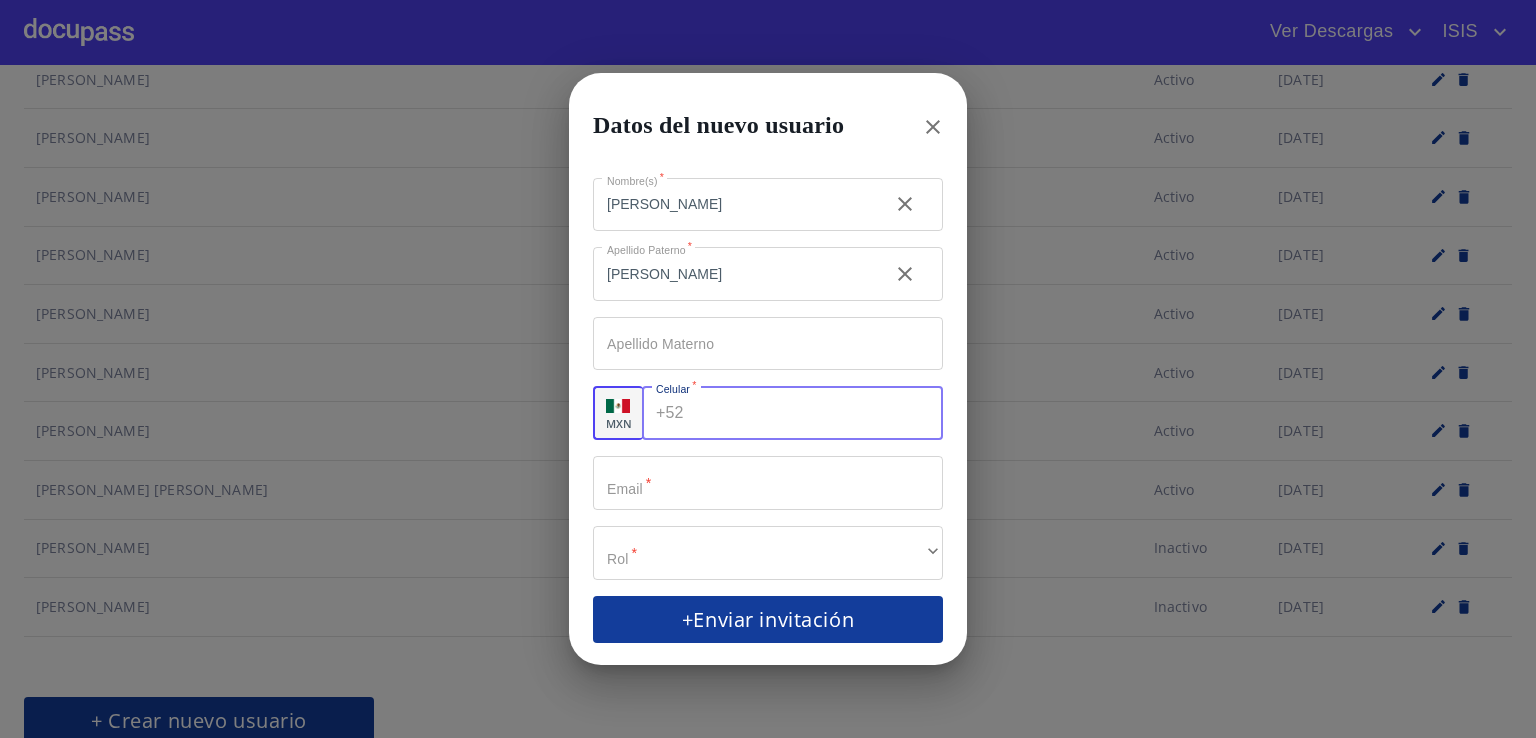 click on "Nombre(s)   *" at bounding box center (817, 413) 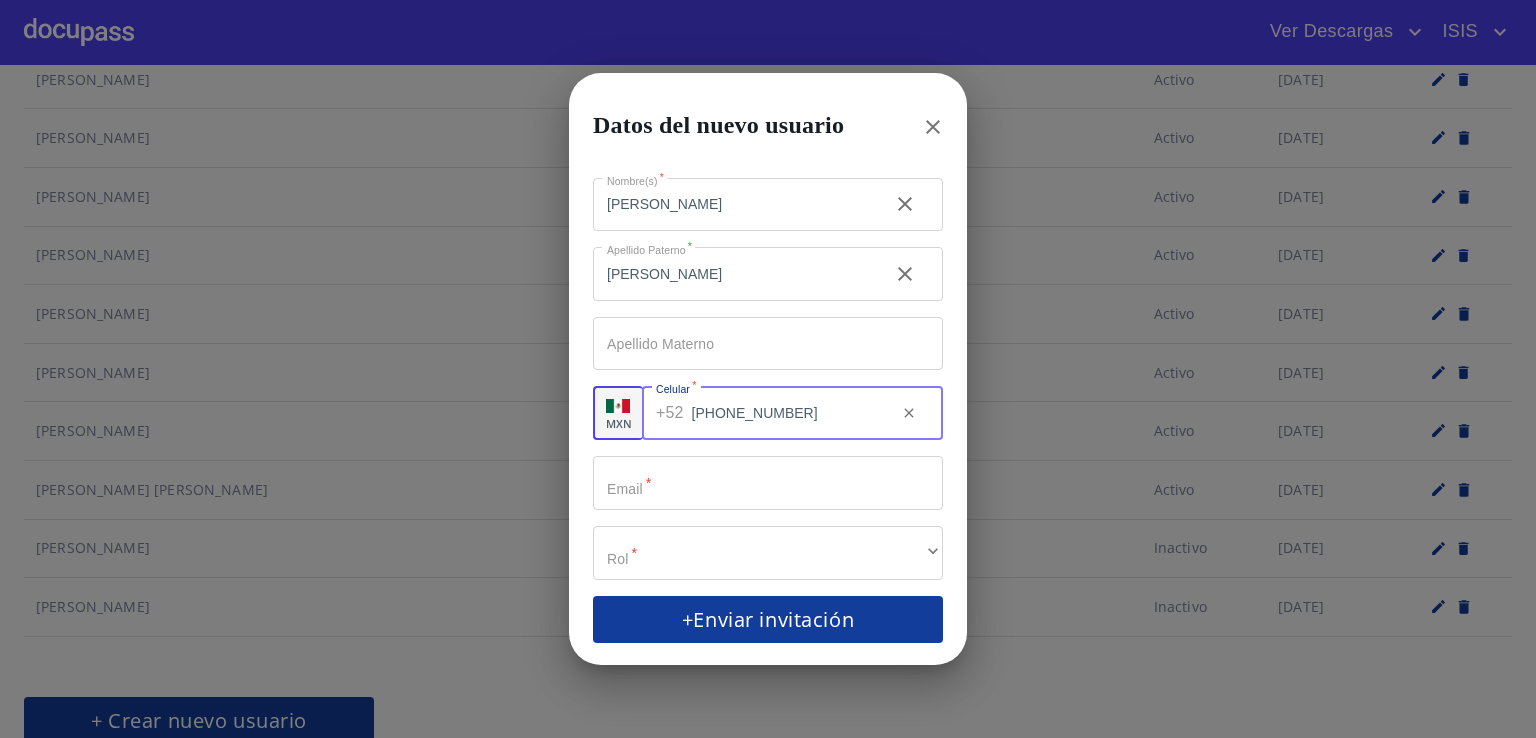 type on "[PHONE_NUMBER]" 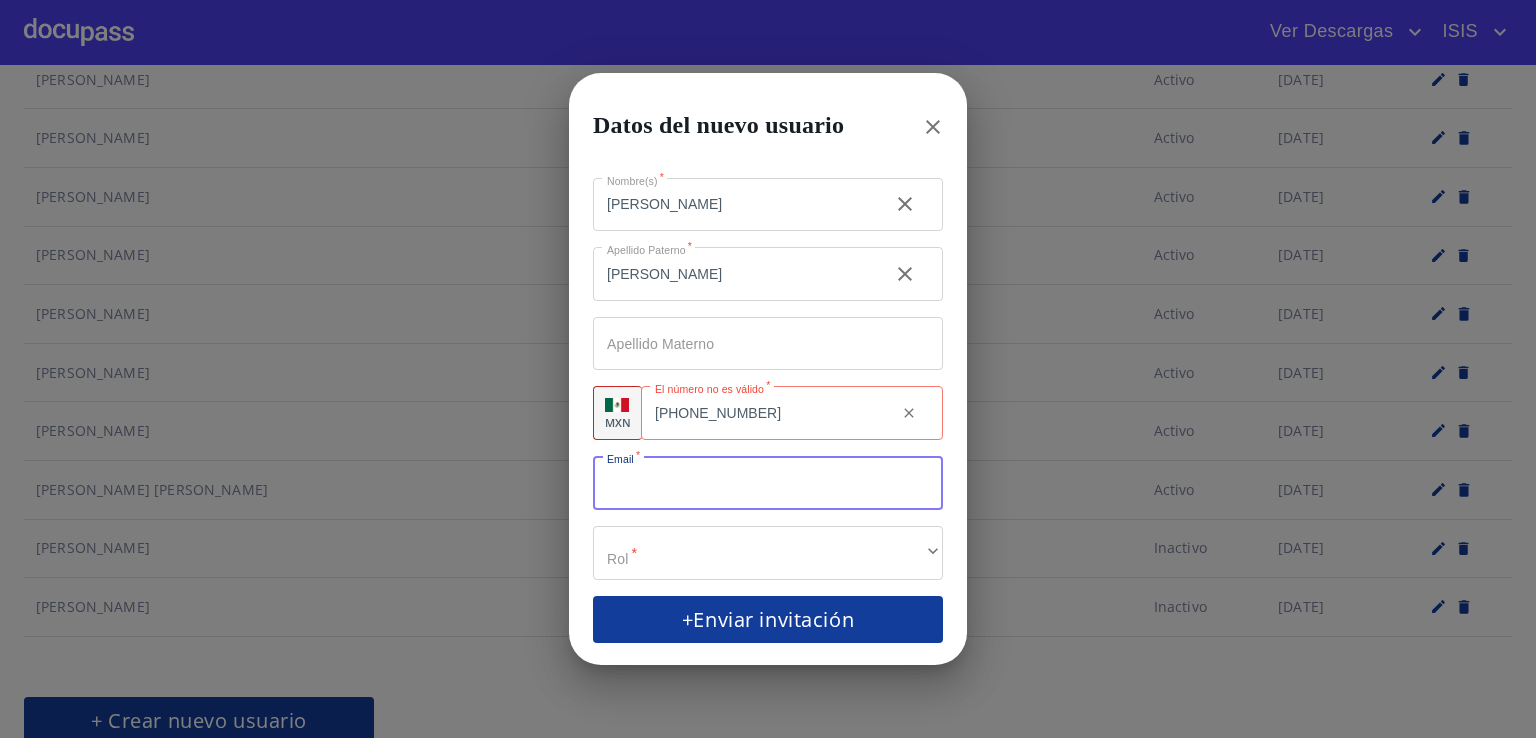 click on "Nombre(s)   *" at bounding box center [768, 483] 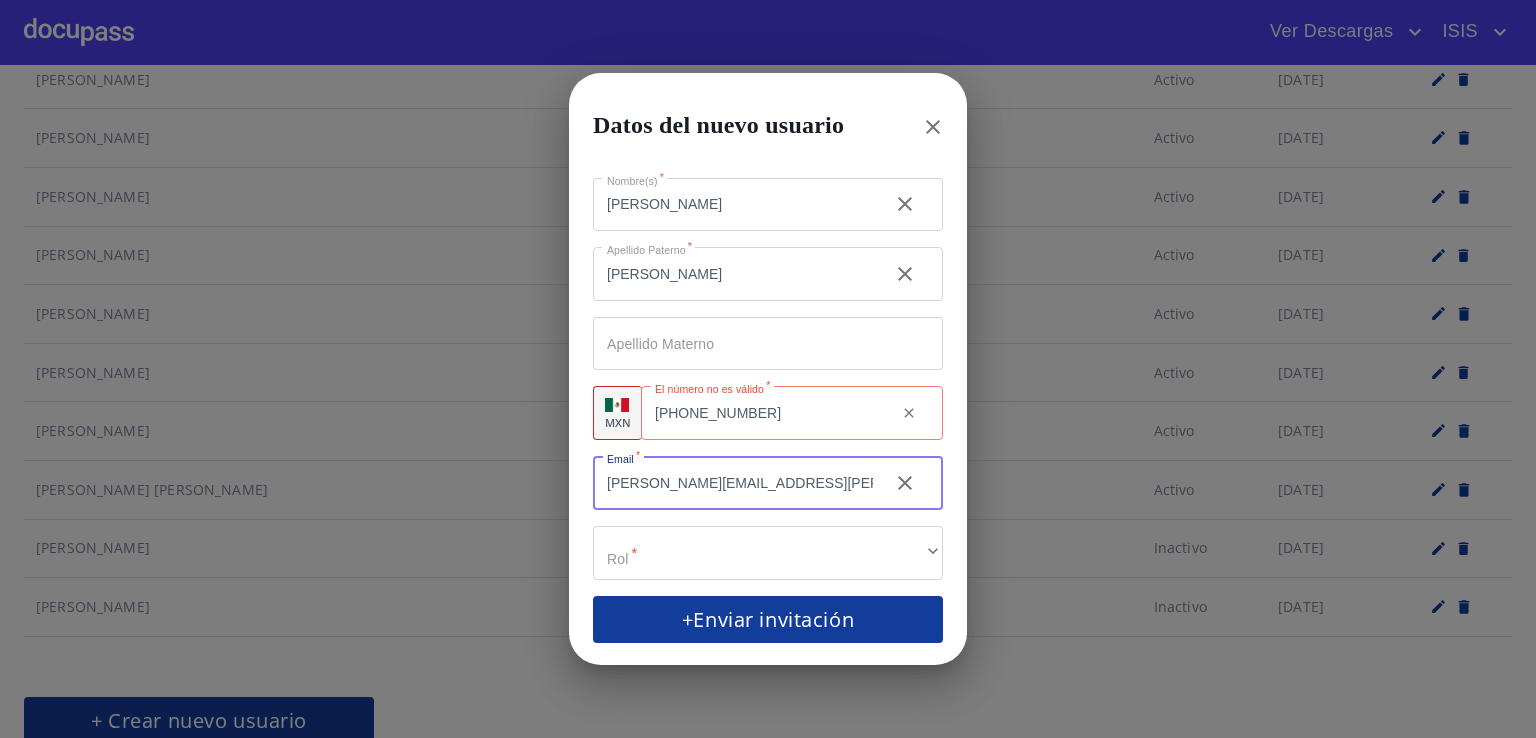 type on "[PERSON_NAME][EMAIL_ADDRESS][PERSON_NAME][DOMAIN_NAME]" 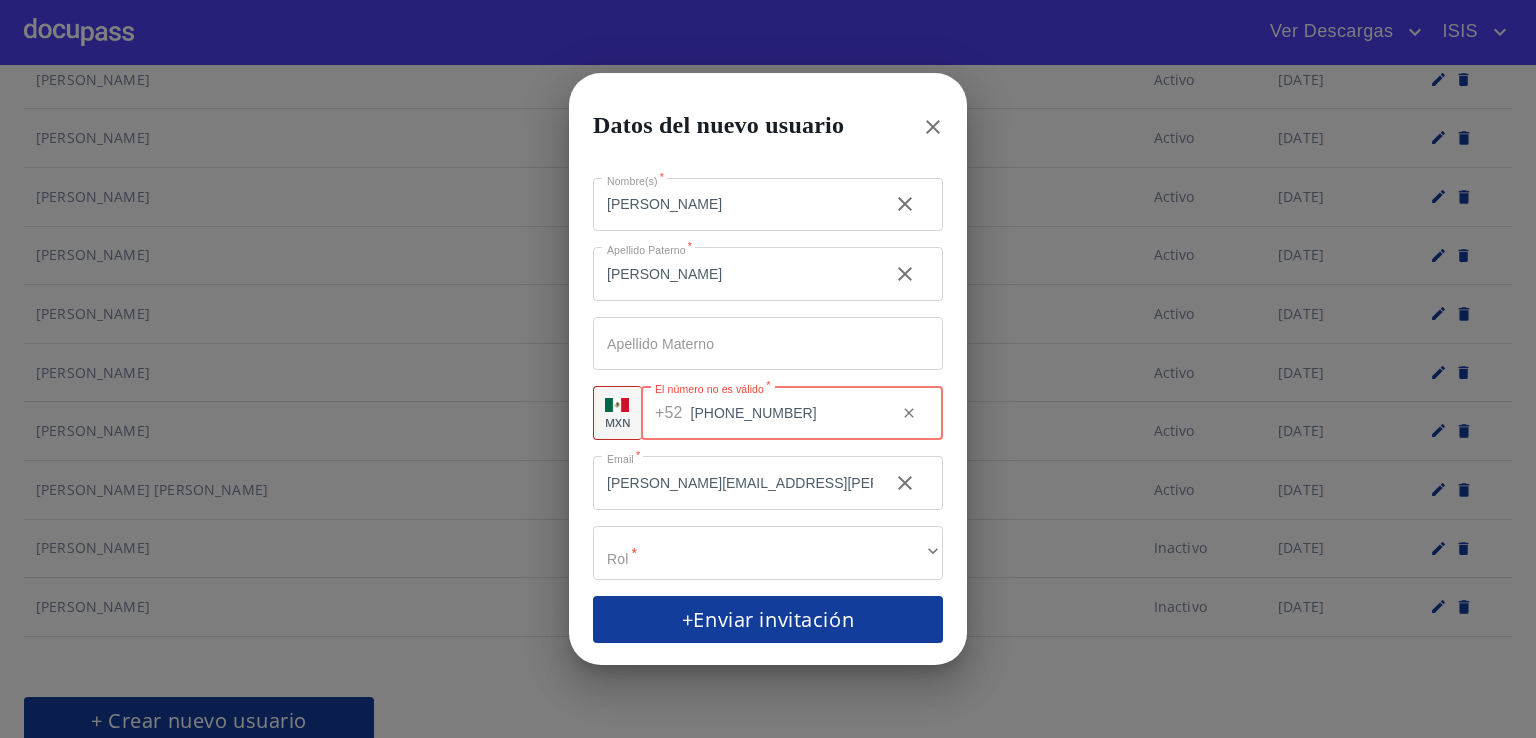 click on "[PHONE_NUMBER]" at bounding box center (786, 413) 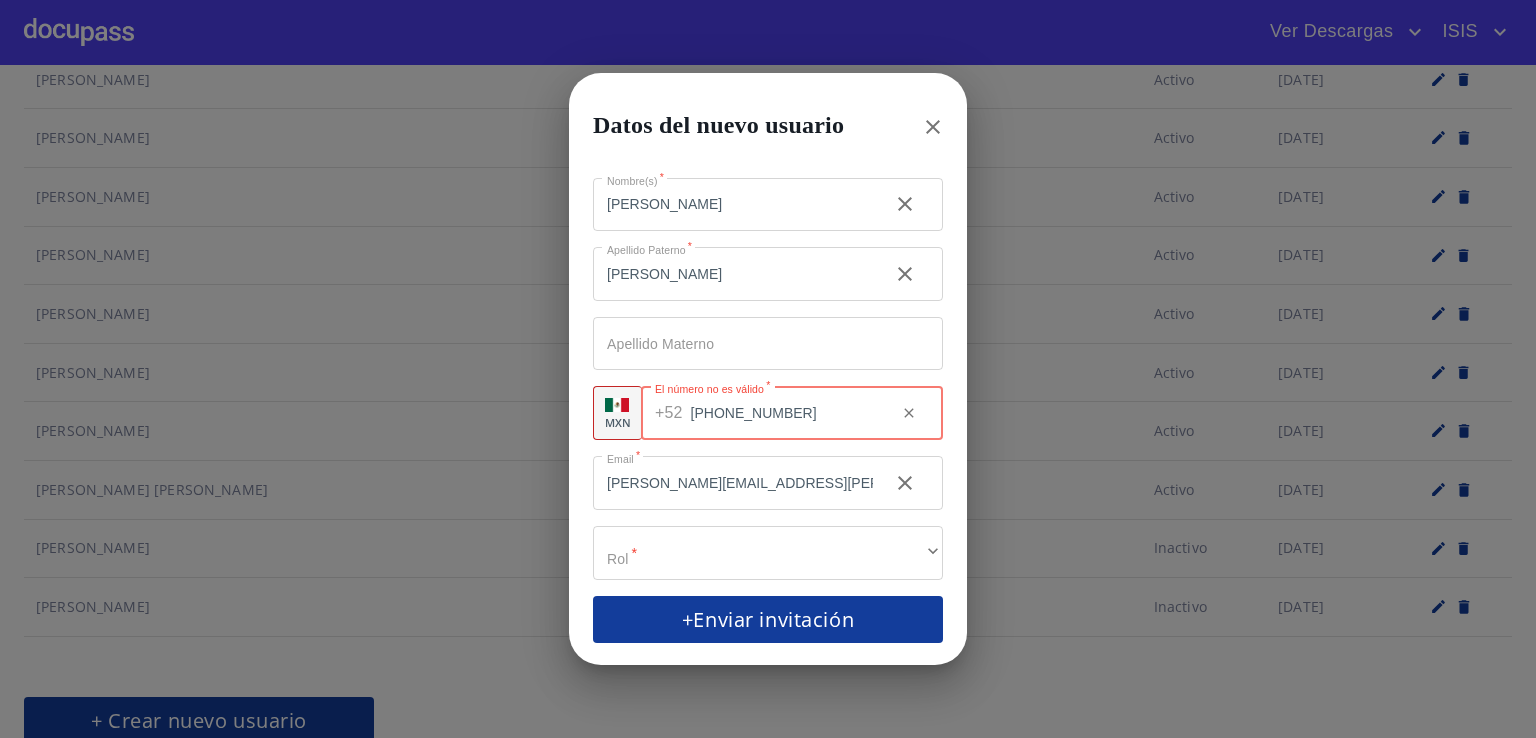 click on "[PHONE_NUMBER]" at bounding box center (786, 413) 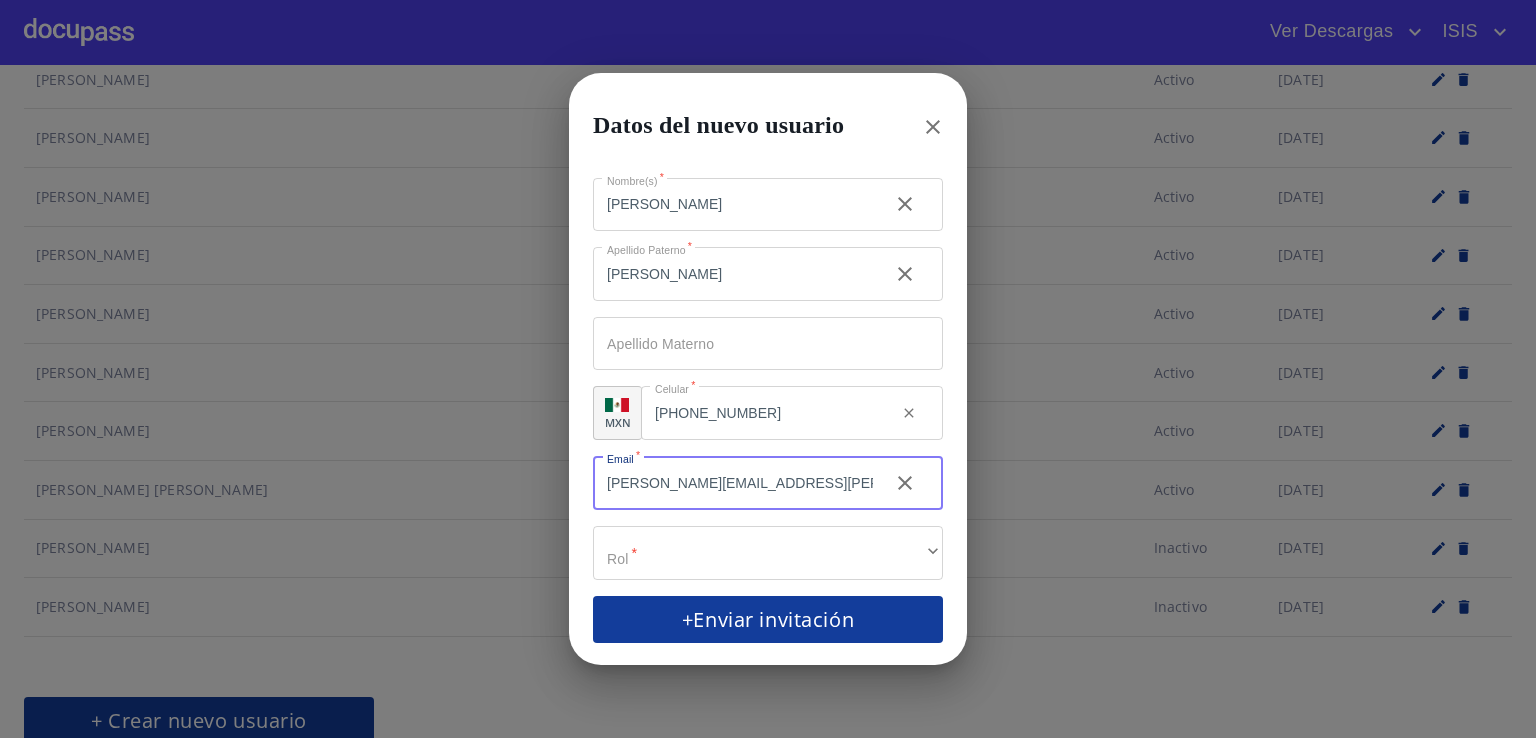 click on "[PERSON_NAME][EMAIL_ADDRESS][PERSON_NAME][DOMAIN_NAME]" at bounding box center [733, 483] 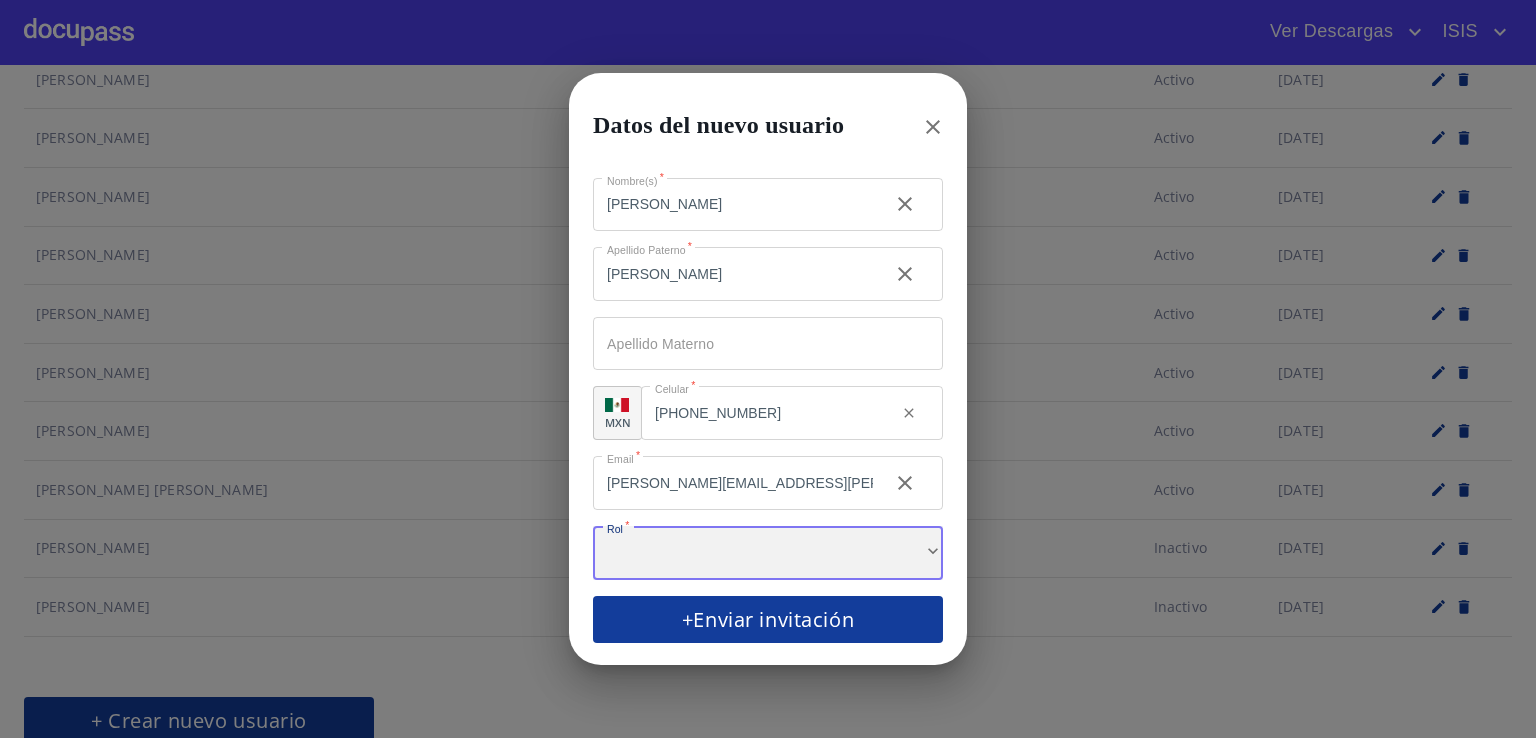 click on "​" at bounding box center [768, 553] 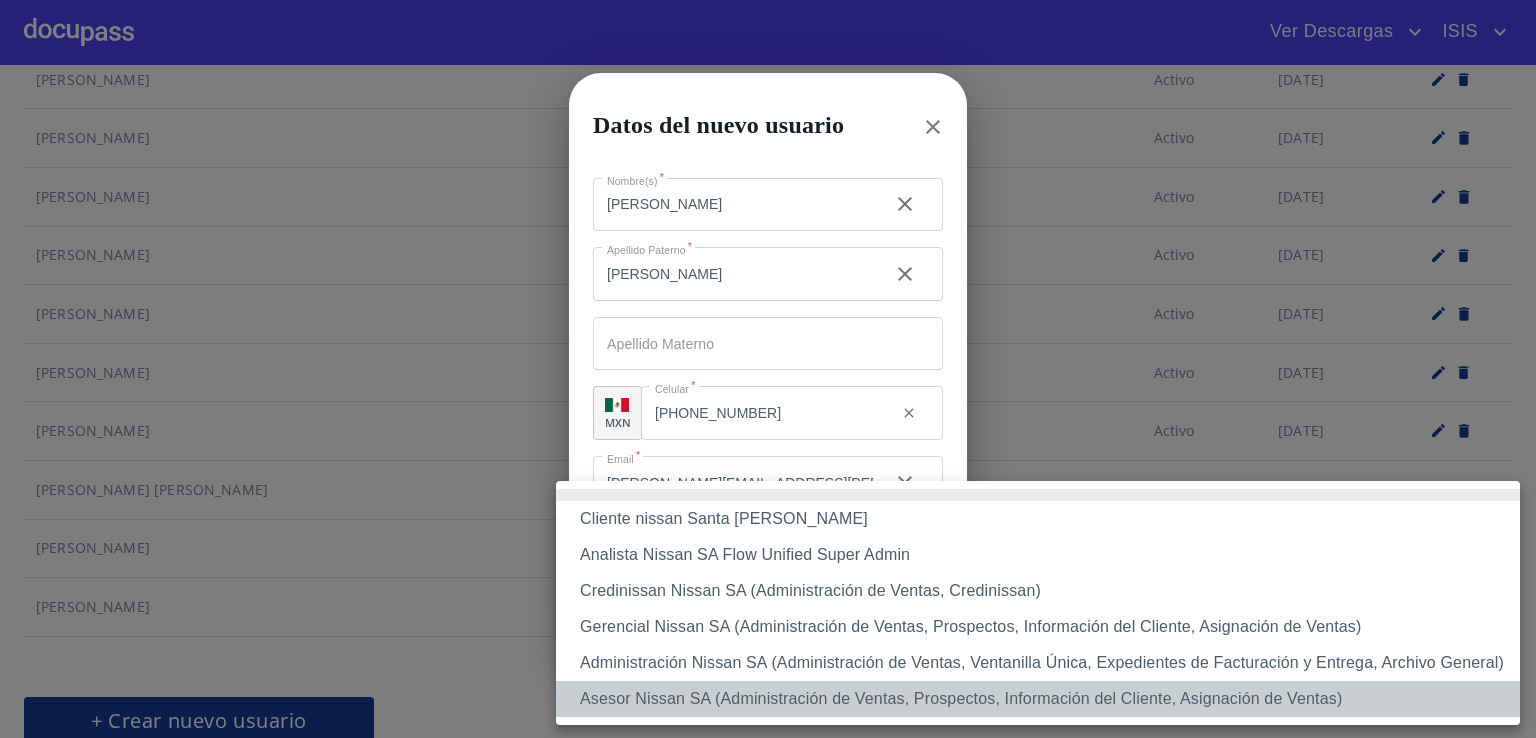 click on "Asesor Nissan SA (Administración de Ventas, Prospectos, Información del Cliente, Asignación de Ventas)" at bounding box center (1038, 699) 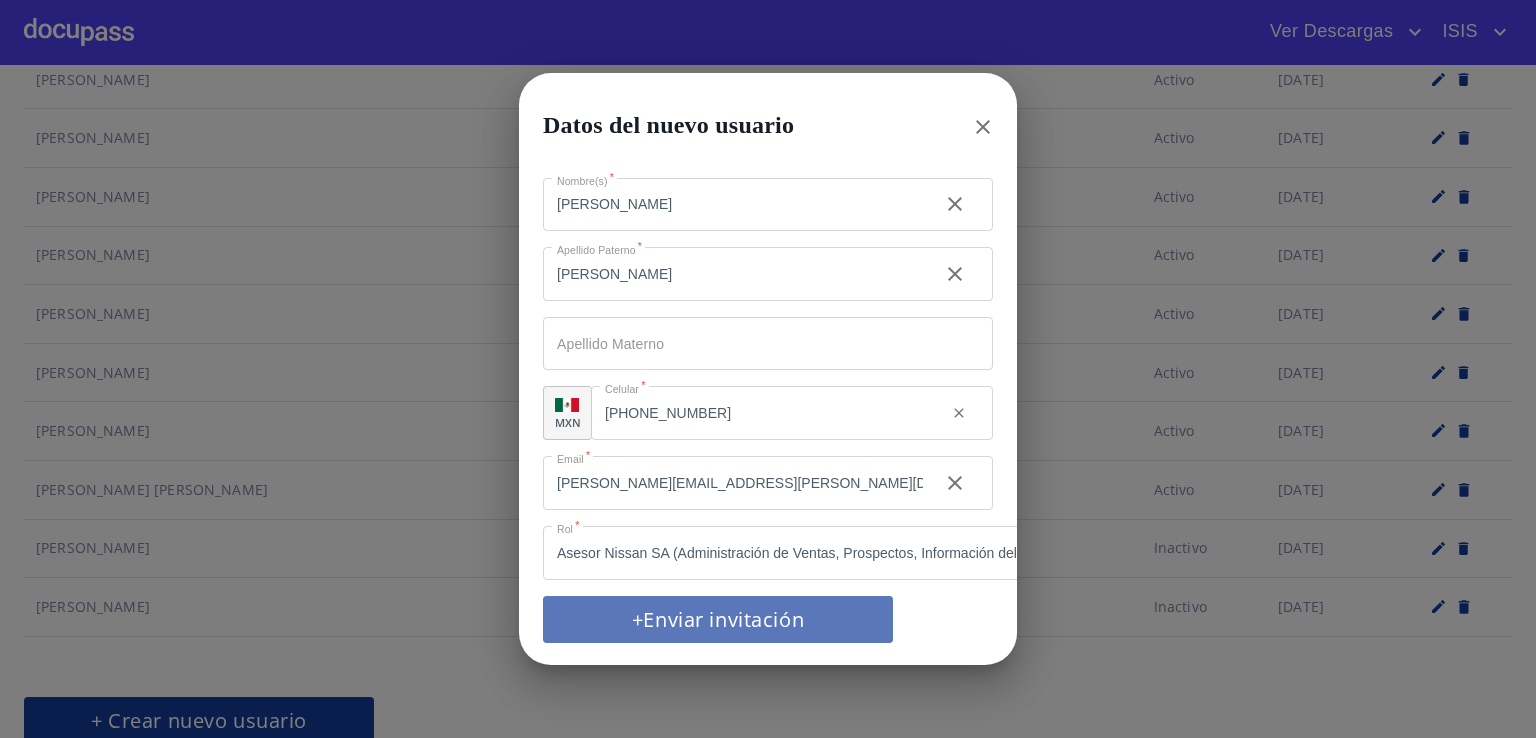 click on "+Enviar invitación" at bounding box center (718, 619) 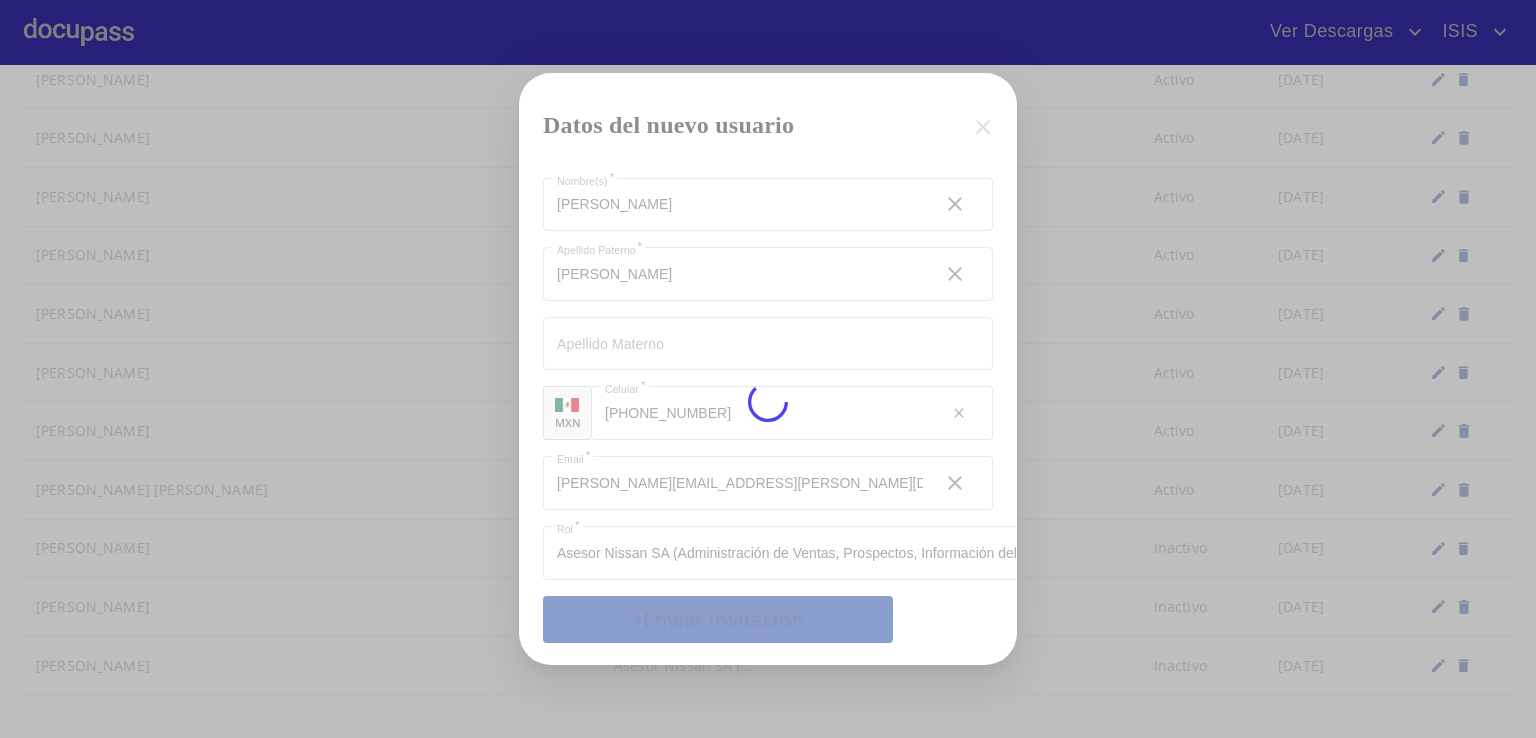 type 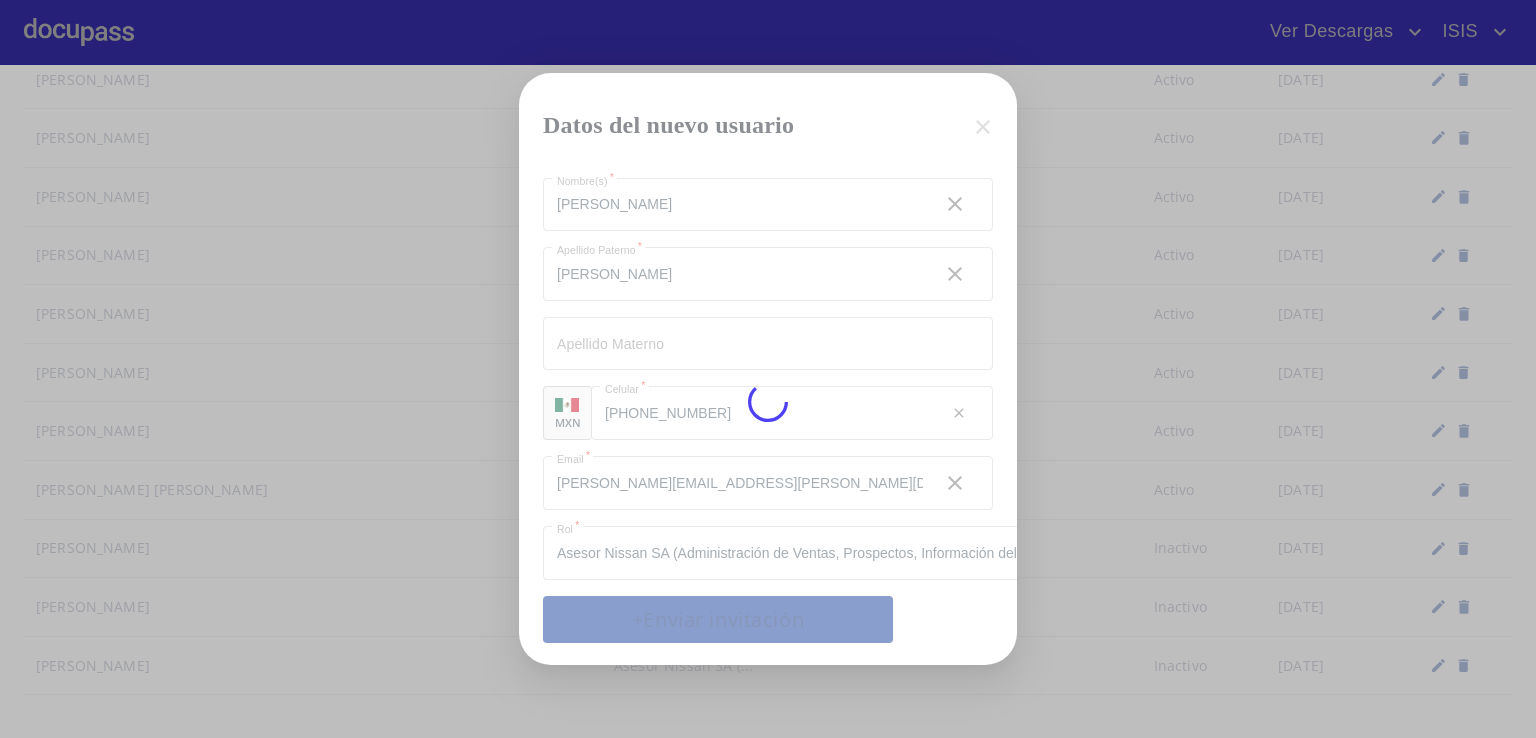 type 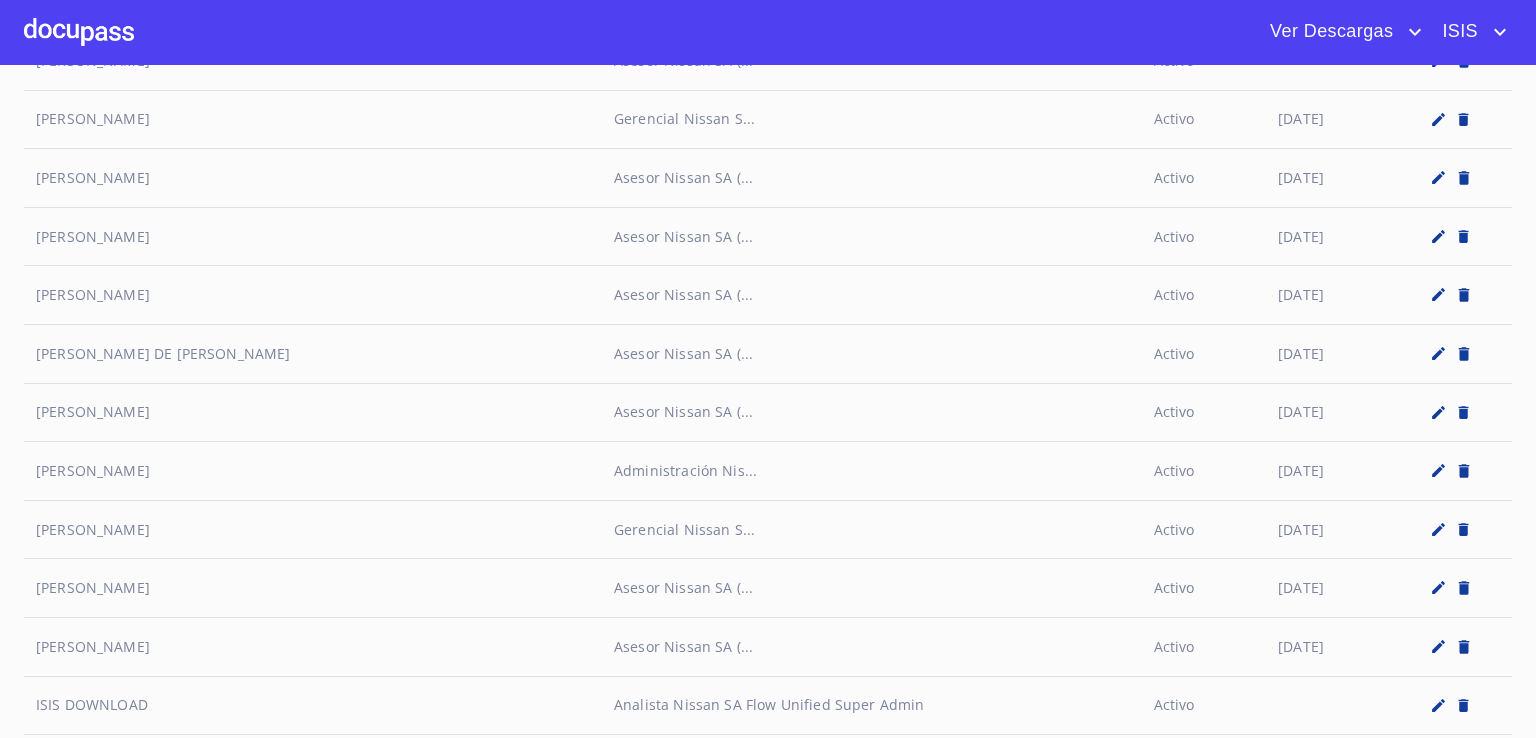 scroll, scrollTop: 2534, scrollLeft: 0, axis: vertical 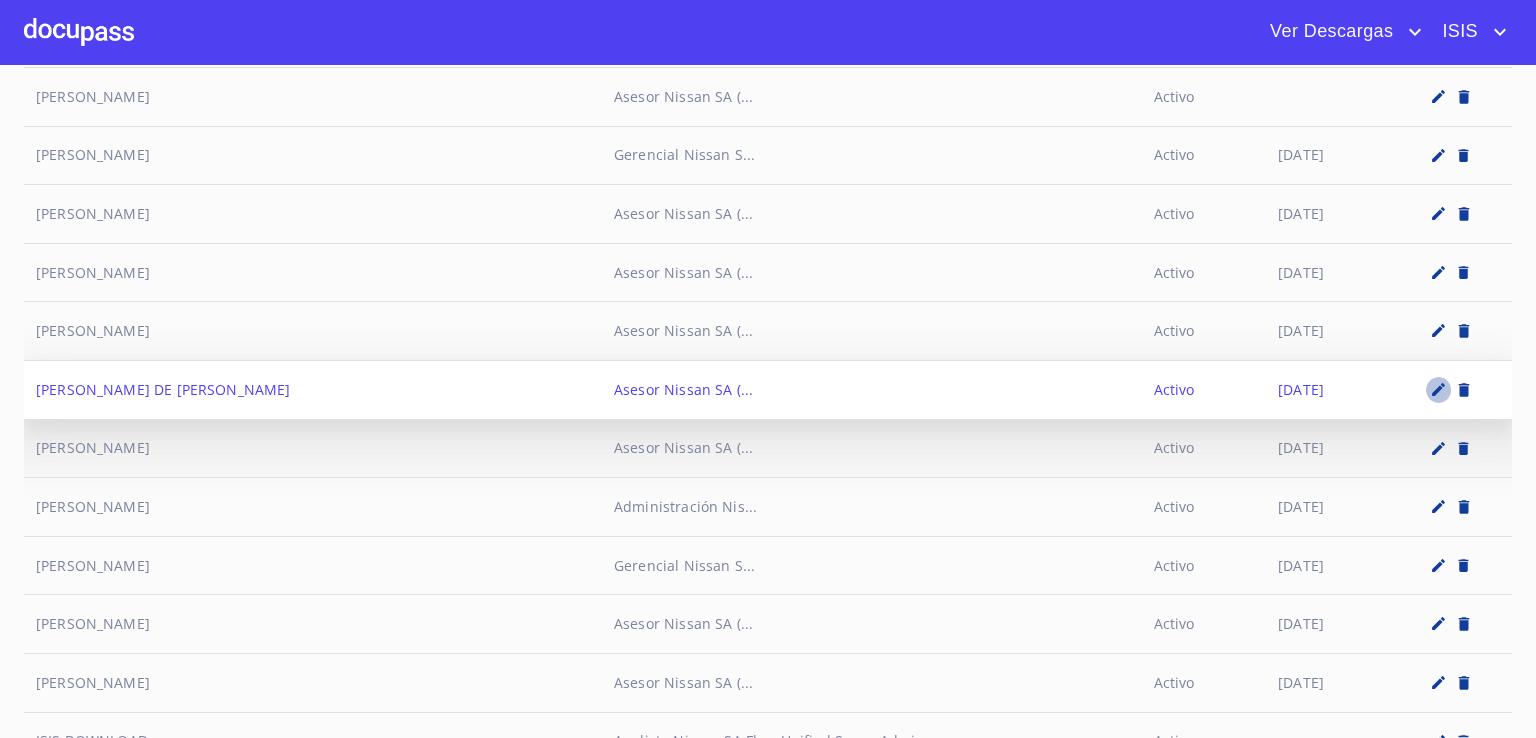 click 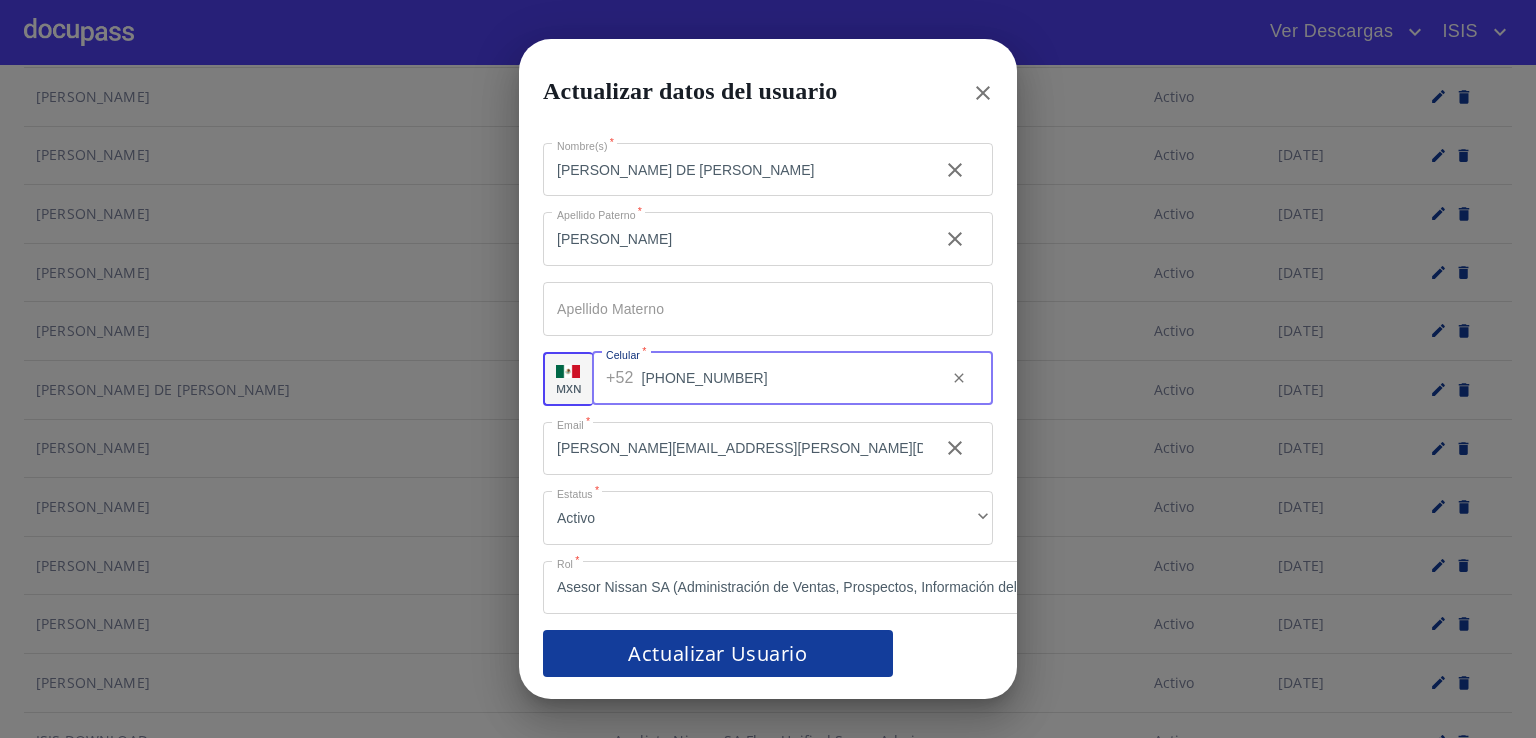click on "[PHONE_NUMBER]" at bounding box center [786, 379] 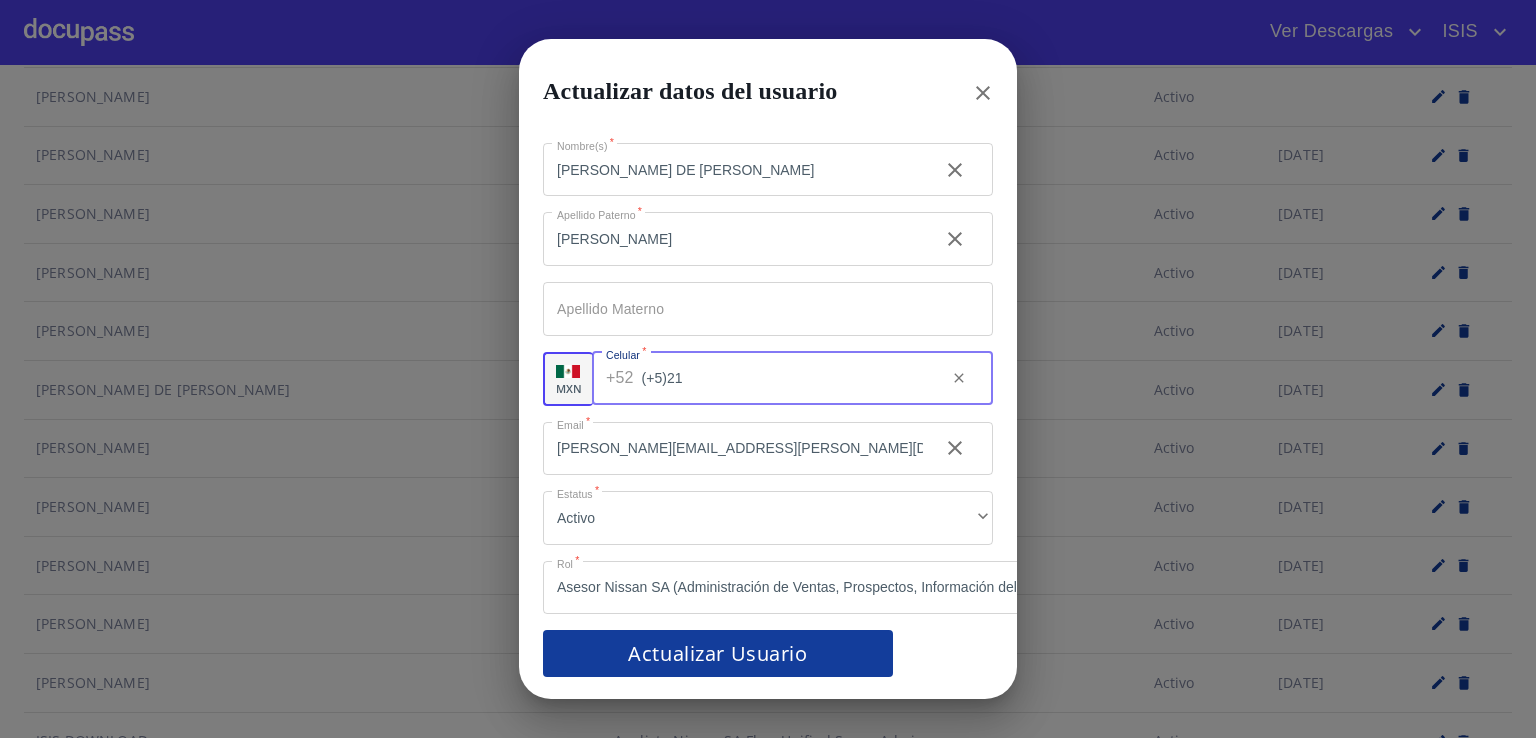 type on "+5" 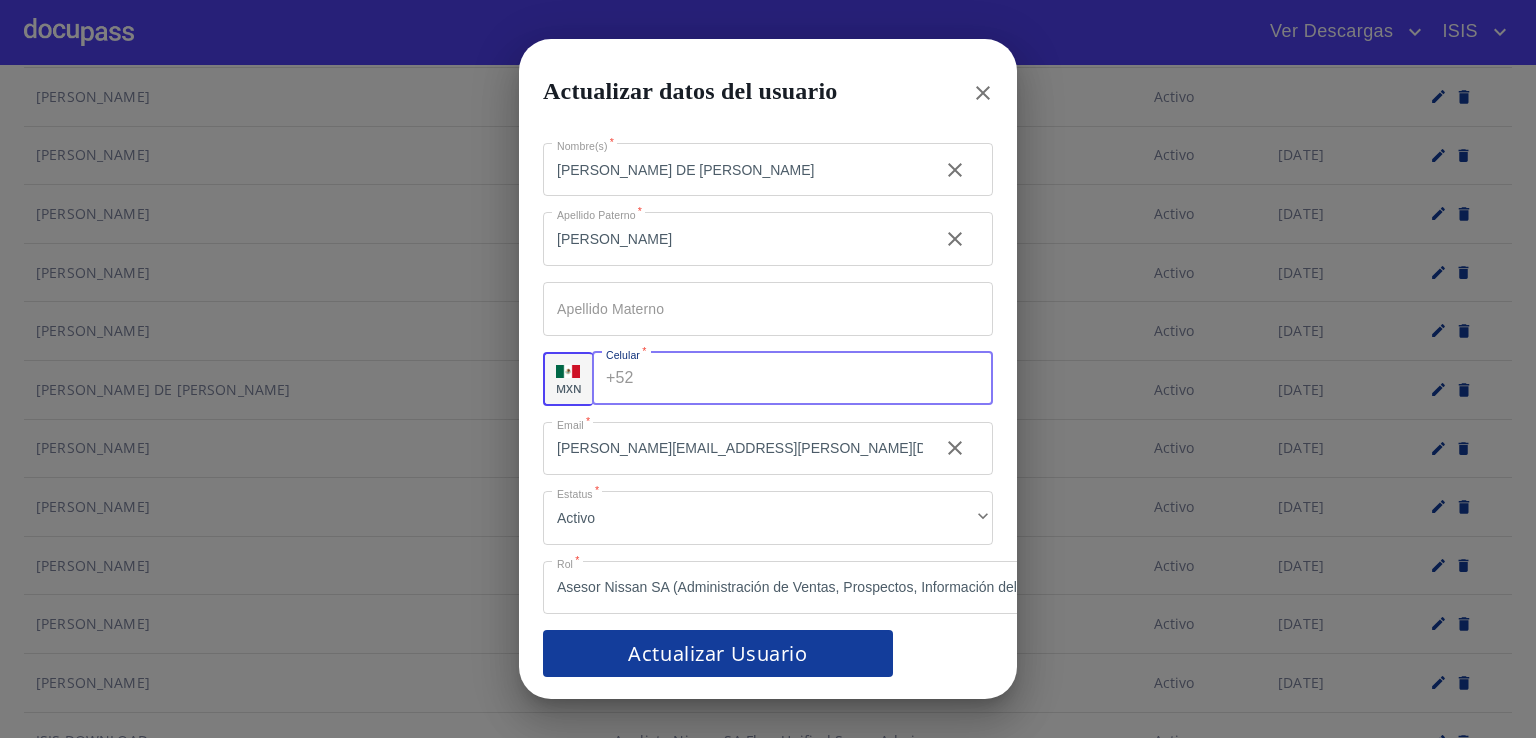 click on "Nombre(s)   *" at bounding box center [817, 379] 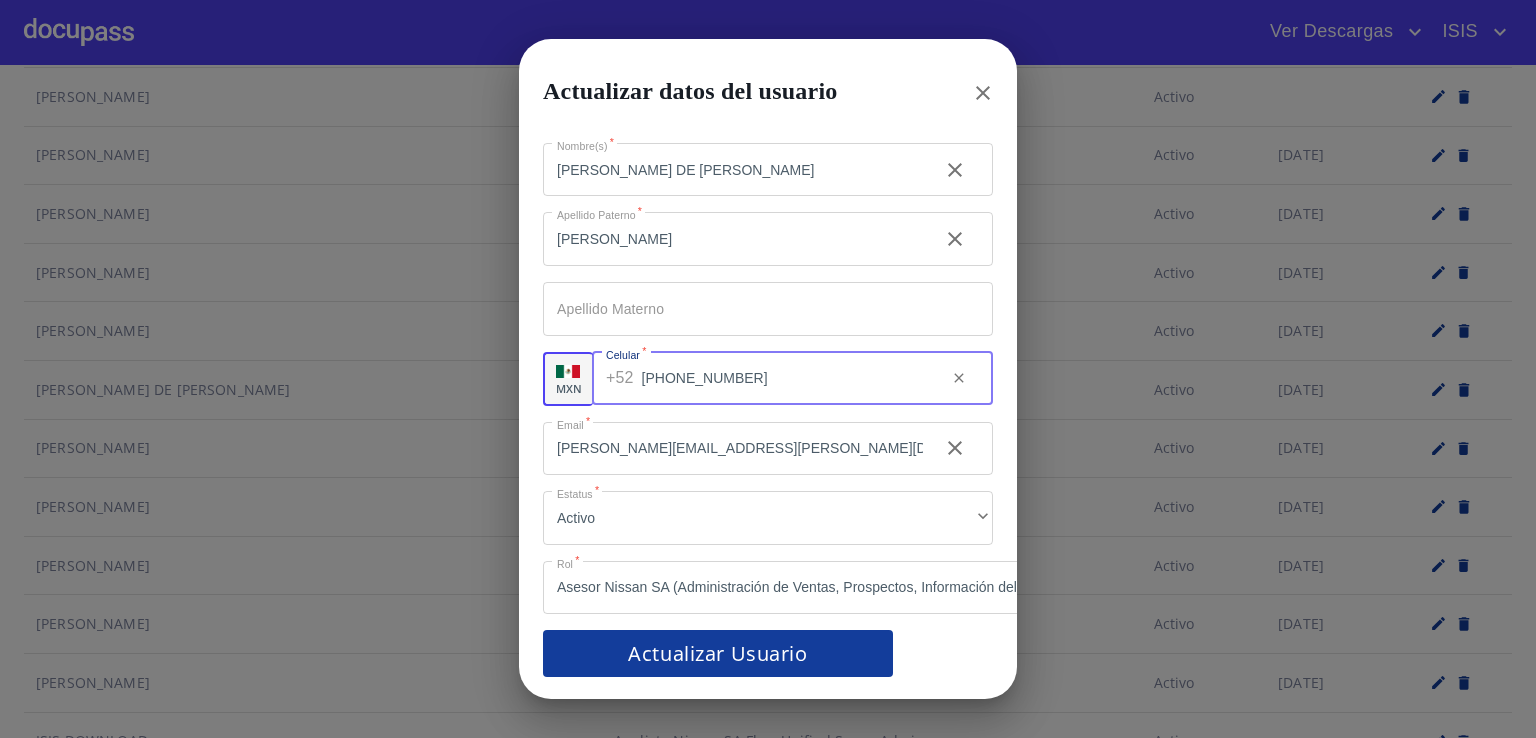 type on "[PHONE_NUMBER]" 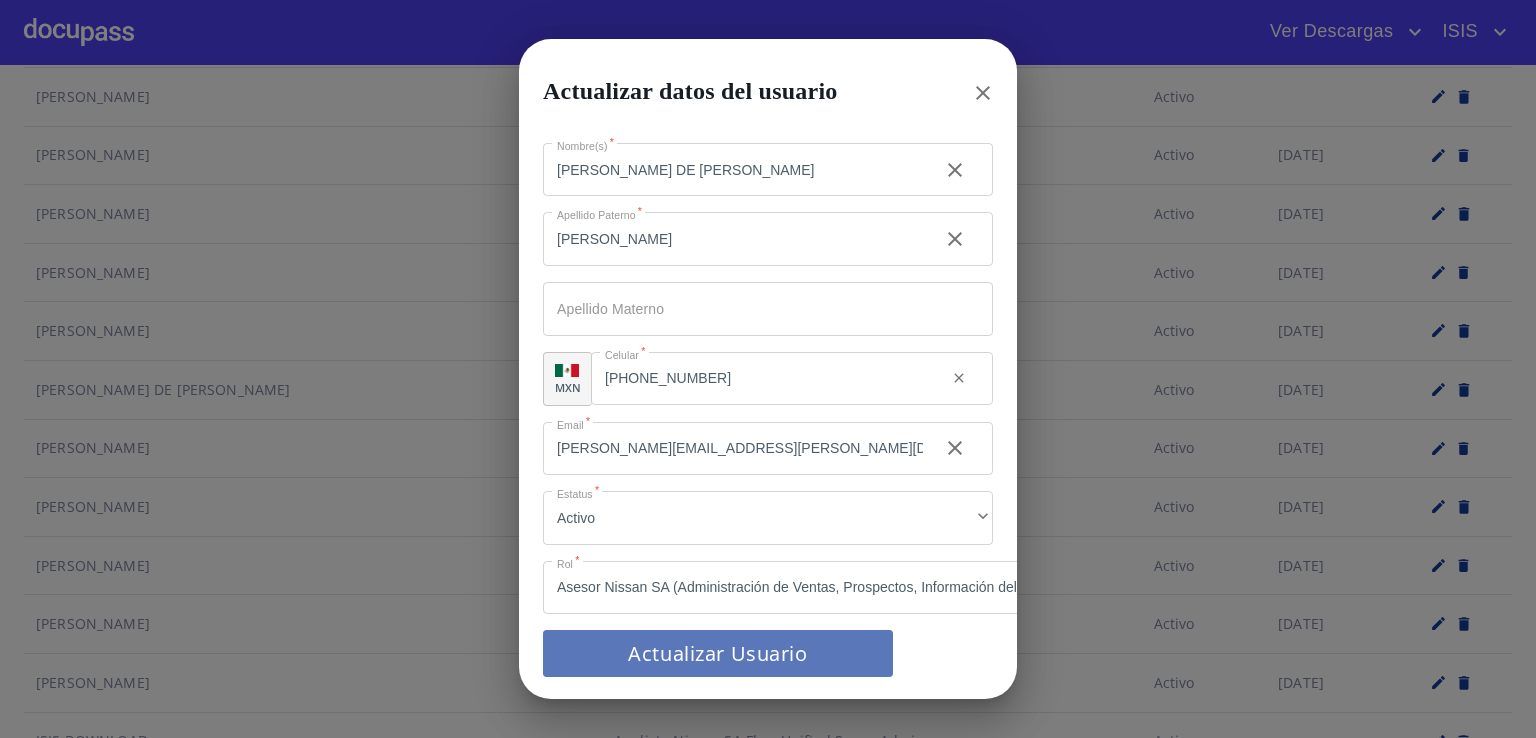 click on "Actualizar Usuario" at bounding box center (718, 653) 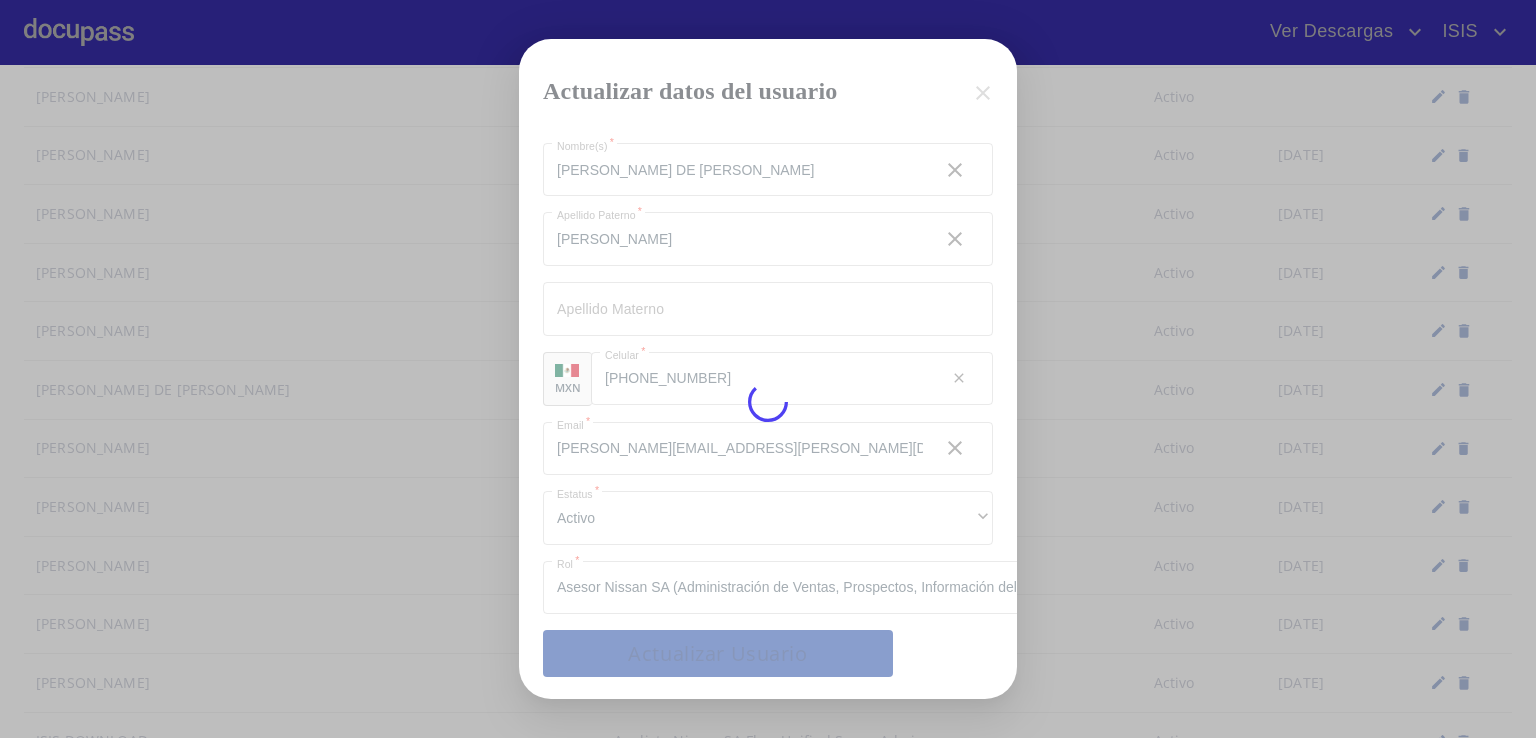 type 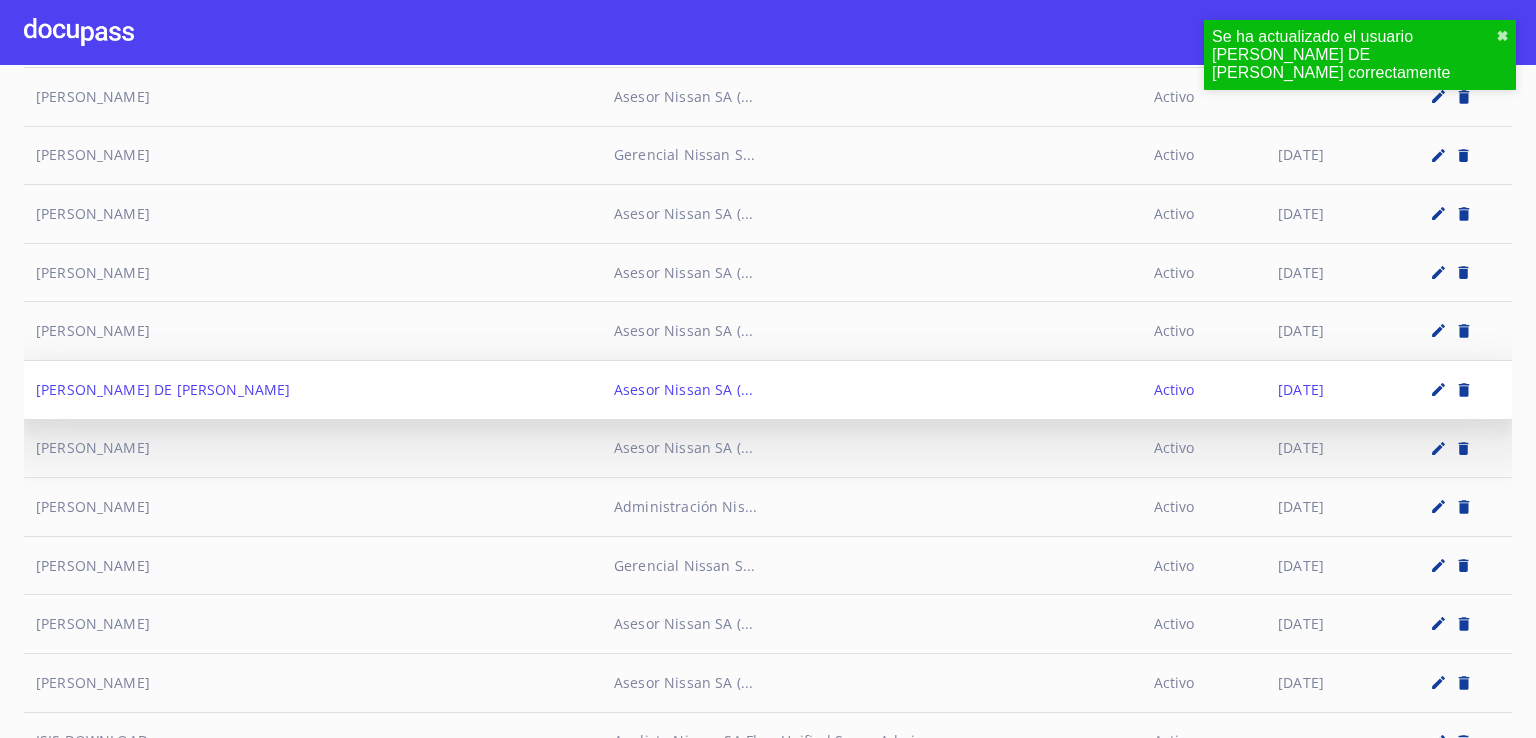 click at bounding box center [1439, 390] 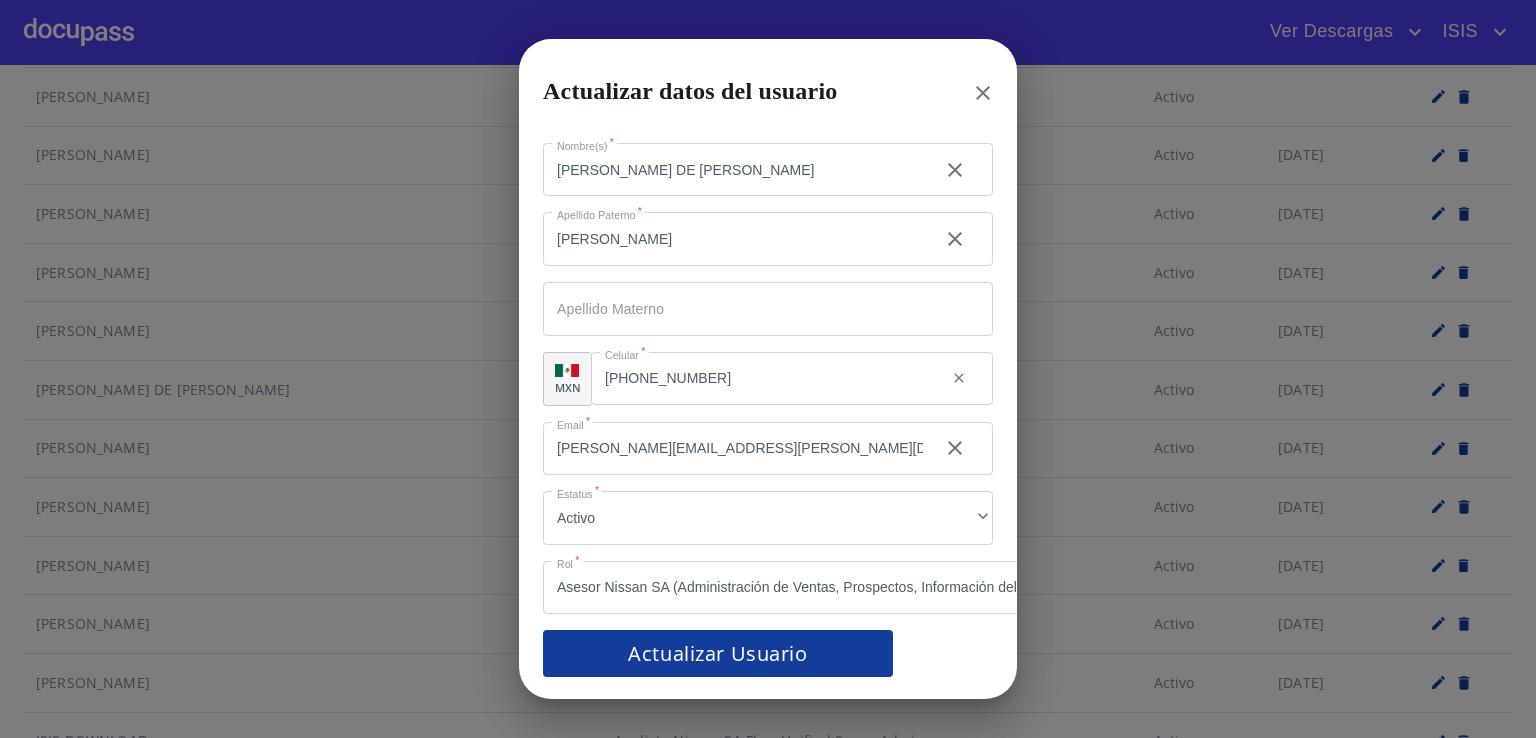 click 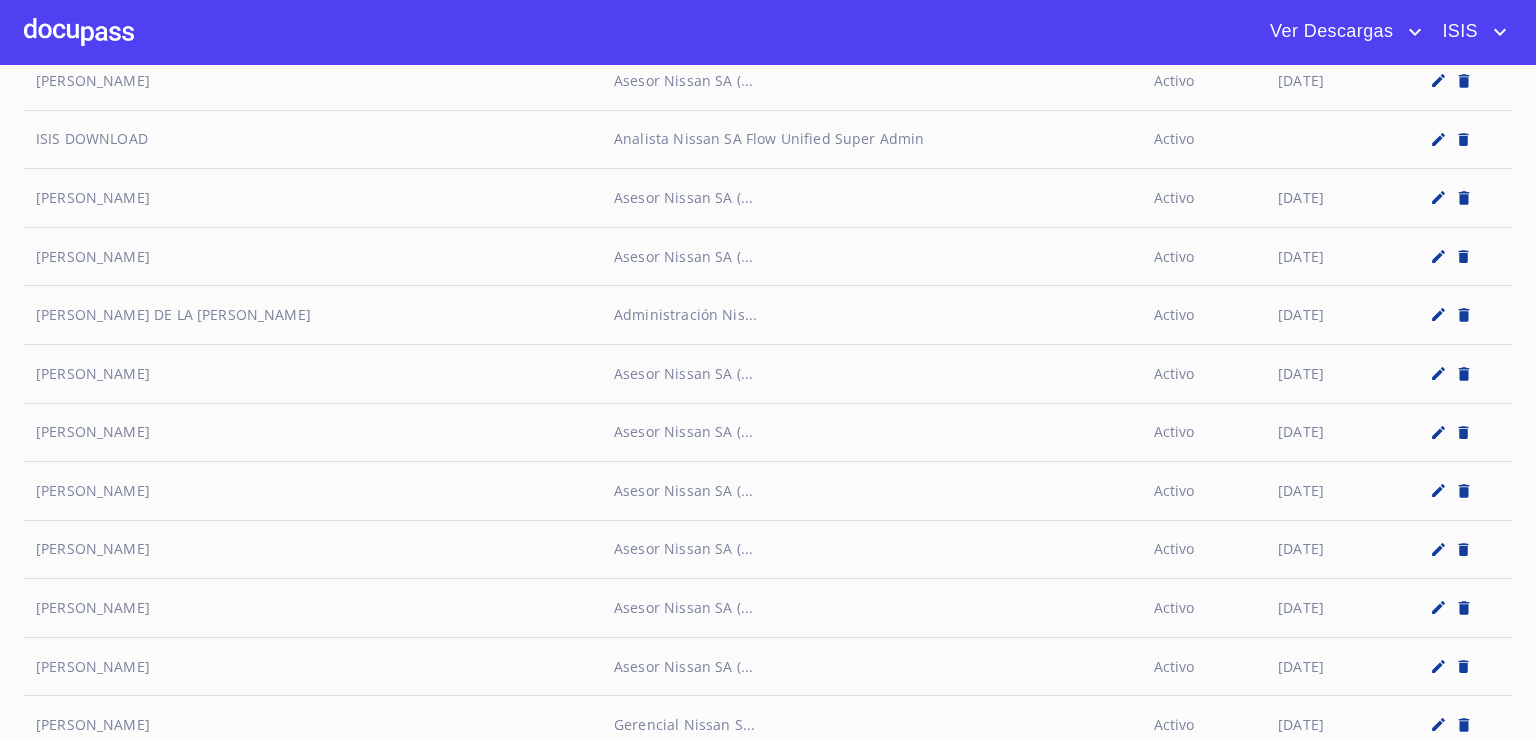 scroll, scrollTop: 4132, scrollLeft: 0, axis: vertical 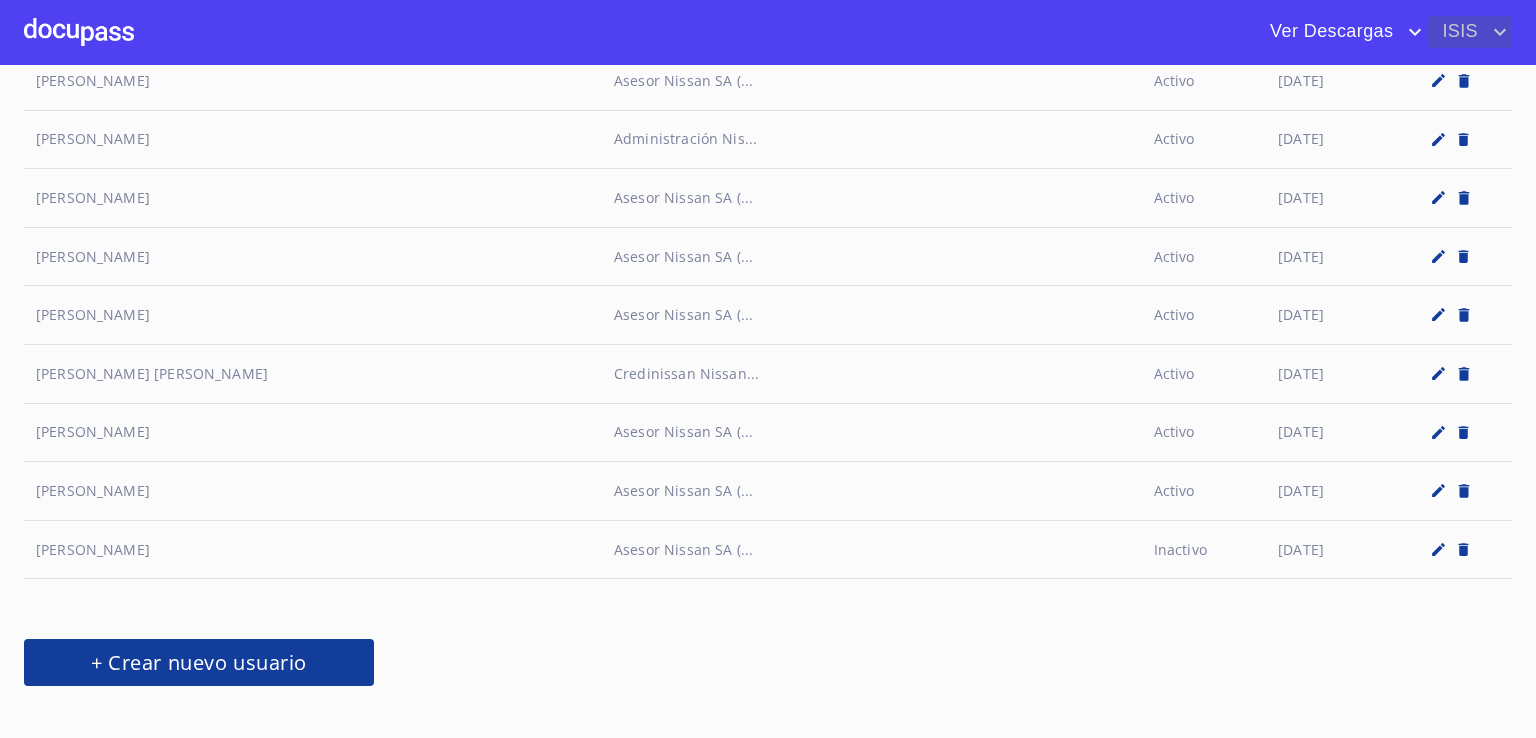 click on "ISIS" at bounding box center (1457, 32) 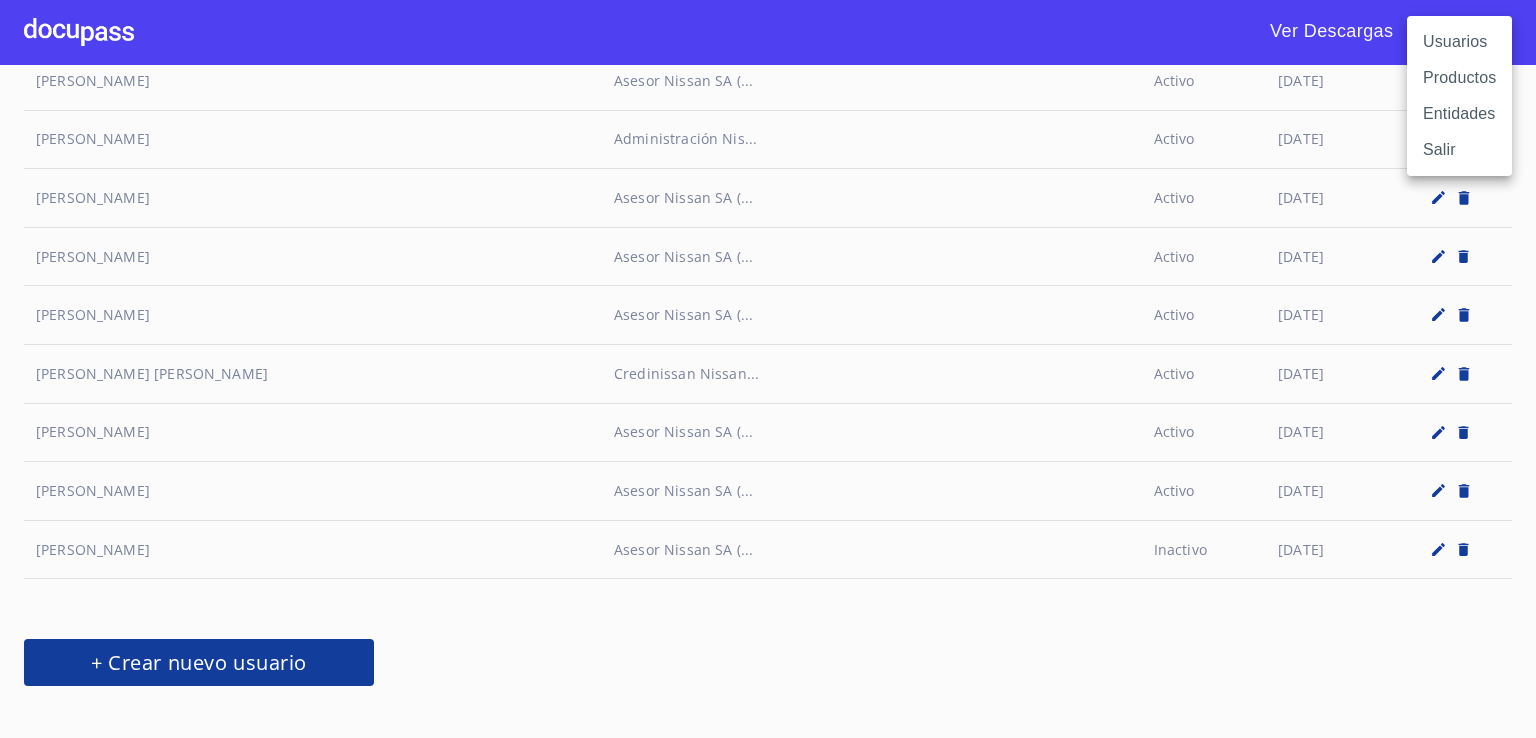 click on "Salir" at bounding box center [1459, 150] 